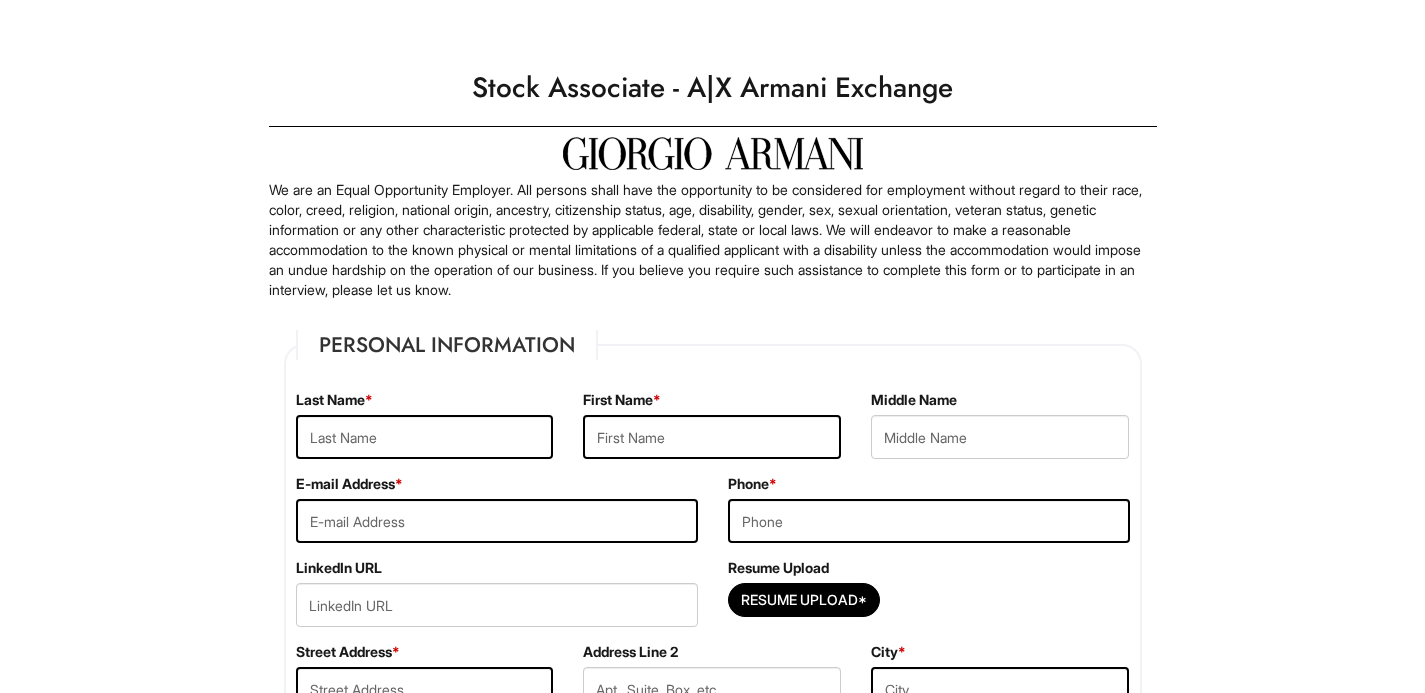 scroll, scrollTop: 0, scrollLeft: 0, axis: both 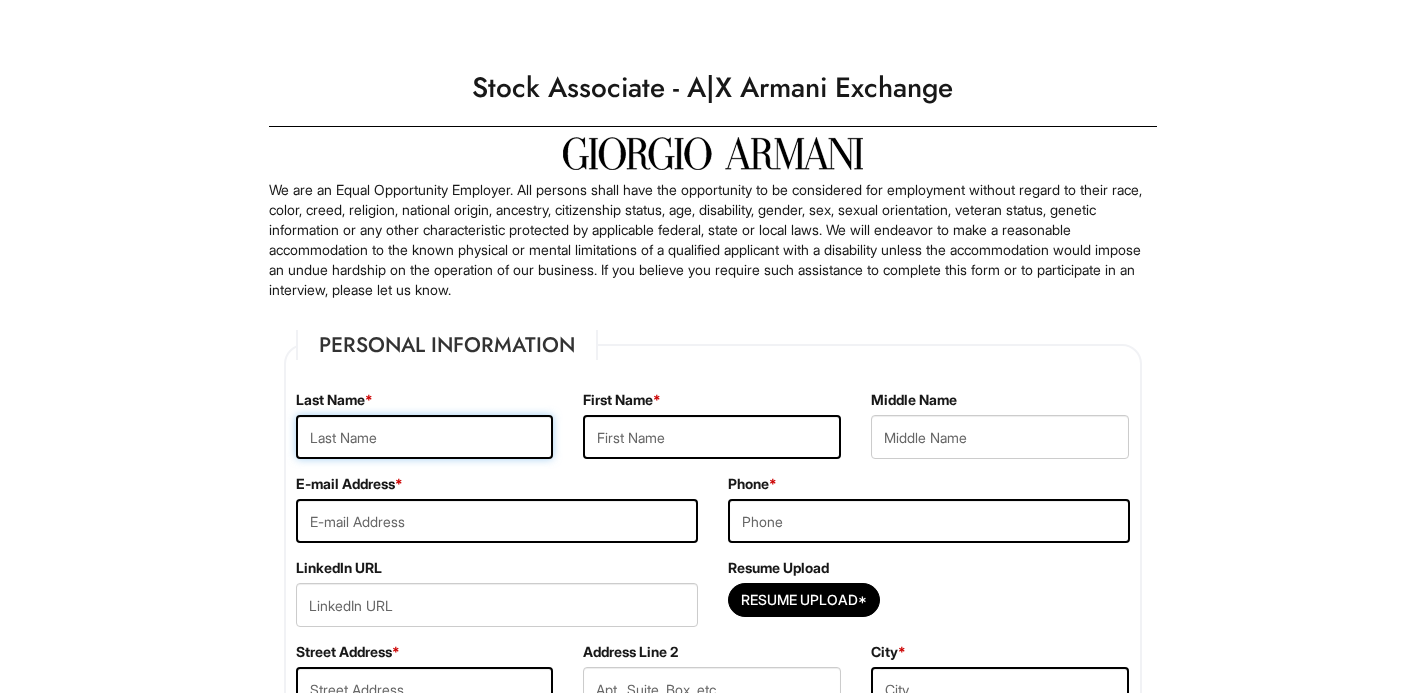 click at bounding box center (425, 437) 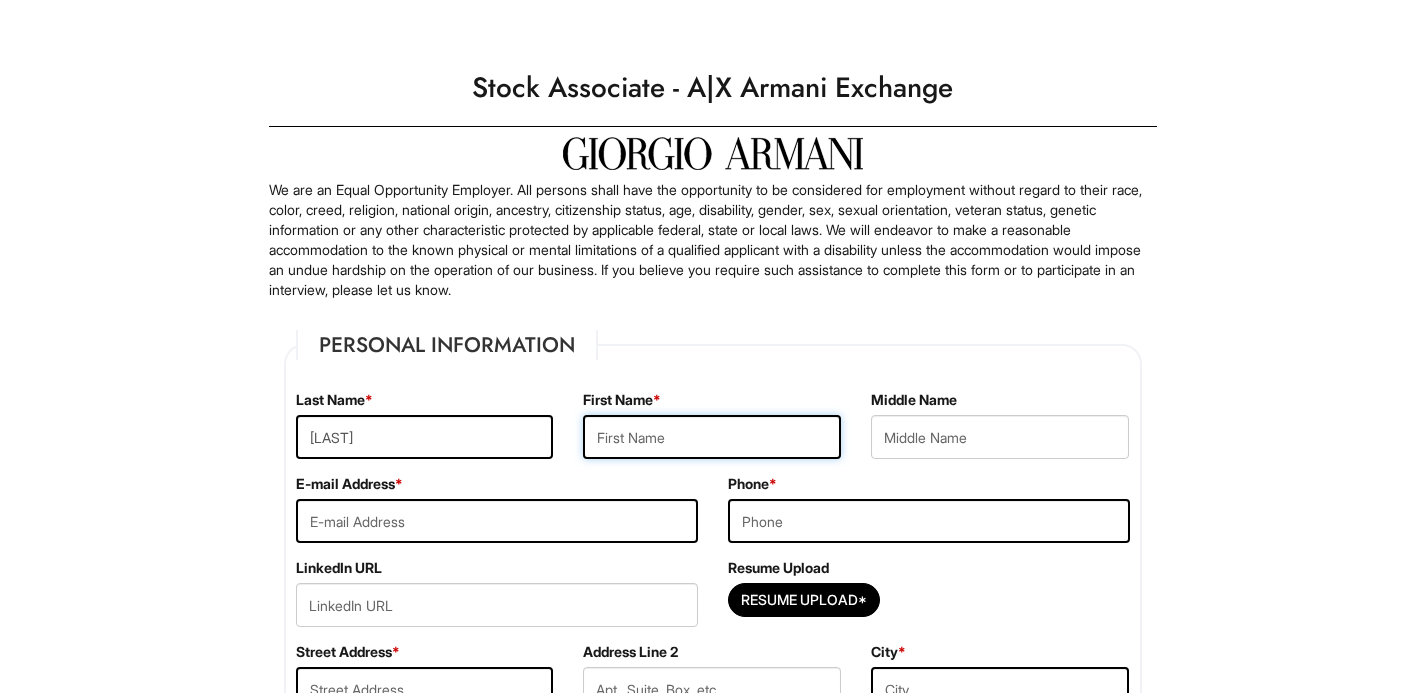 type on "[FIRST]" 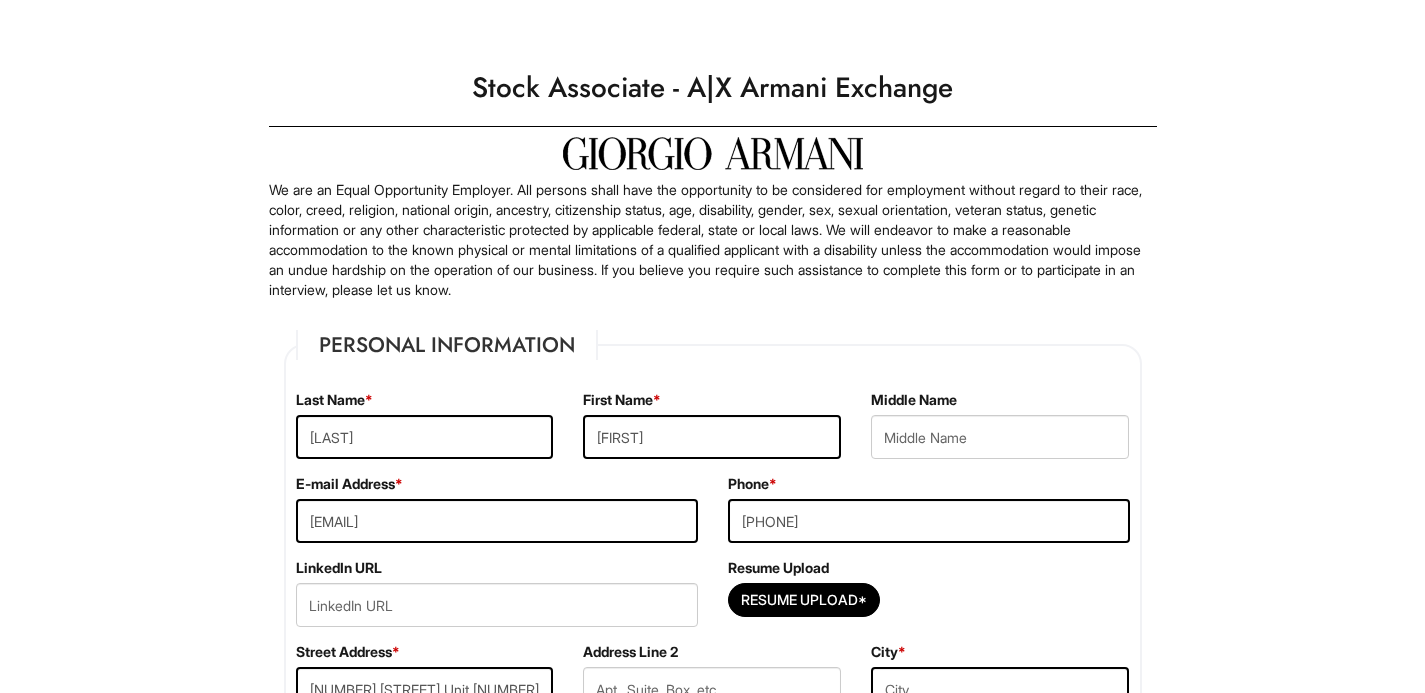type on "[LAST]" 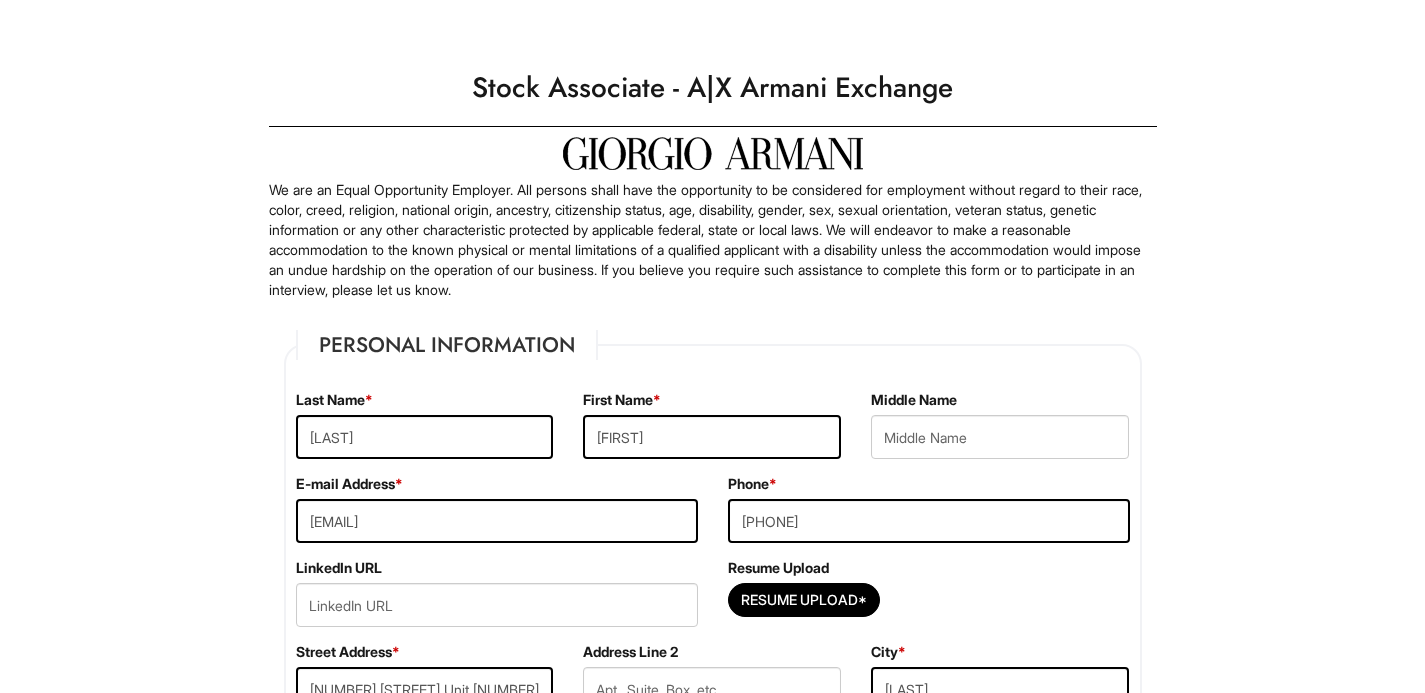 select on "NV" 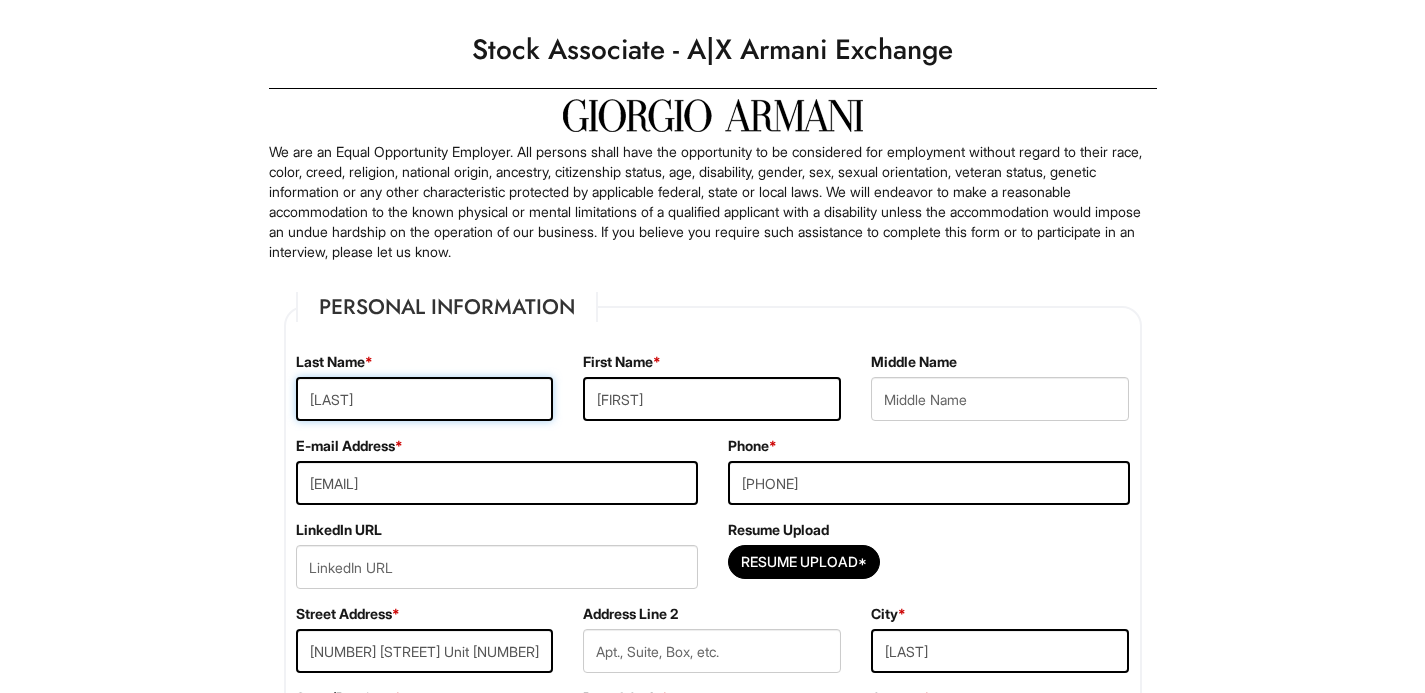 scroll, scrollTop: 198, scrollLeft: 0, axis: vertical 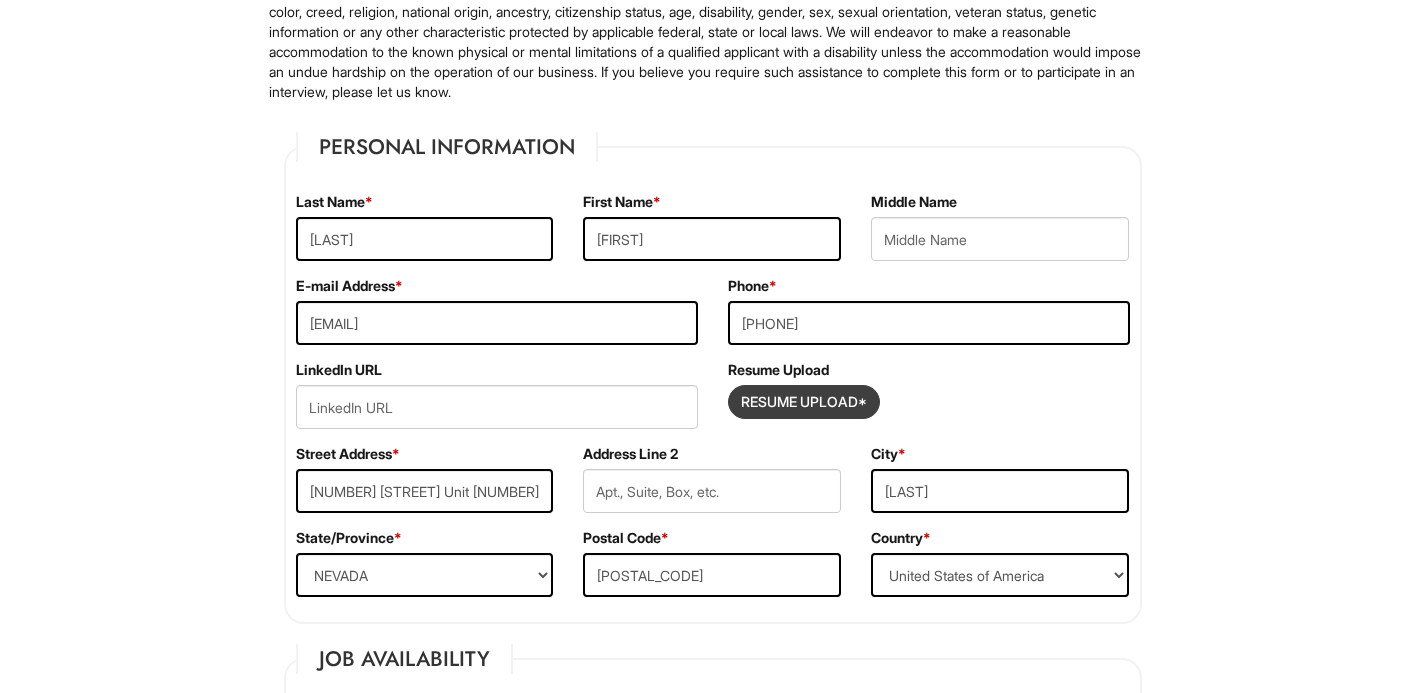 click at bounding box center (804, 402) 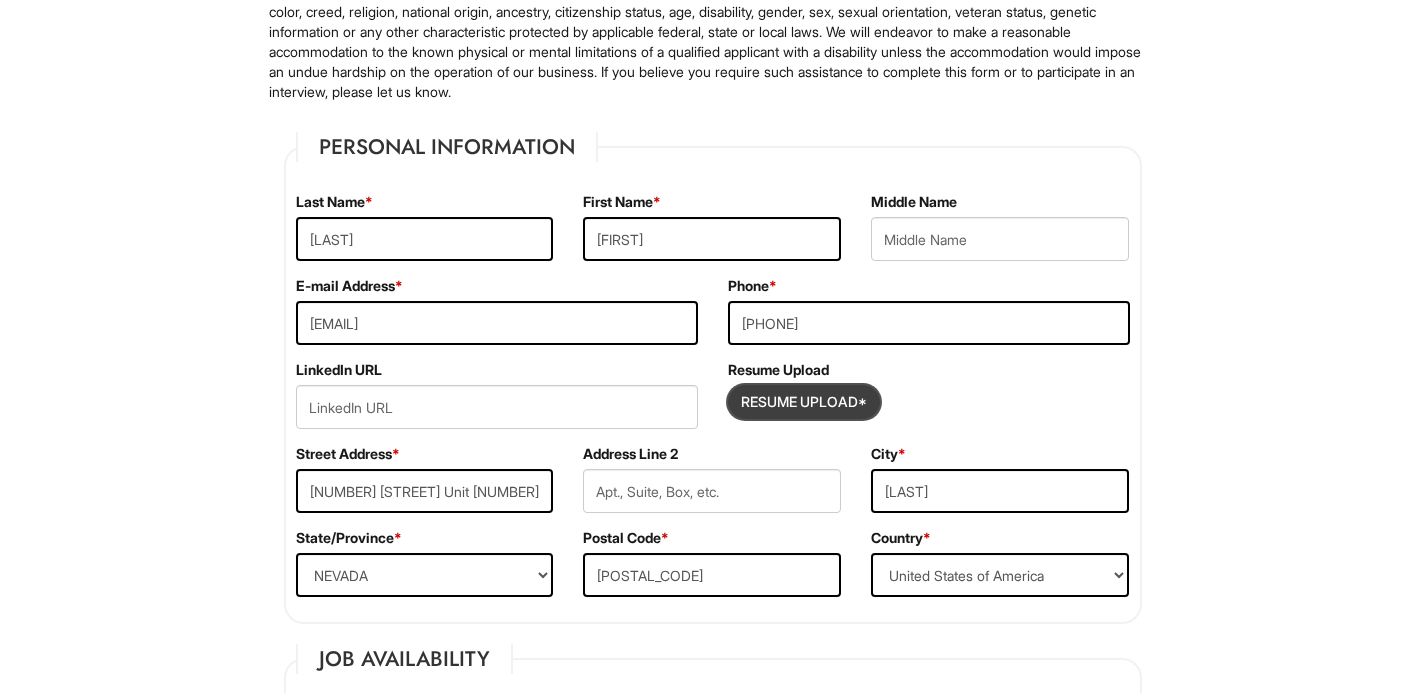 type on "C:\fakepath\[LAST]_[FIRST]_Resume_[YEAR] (5).pdf" 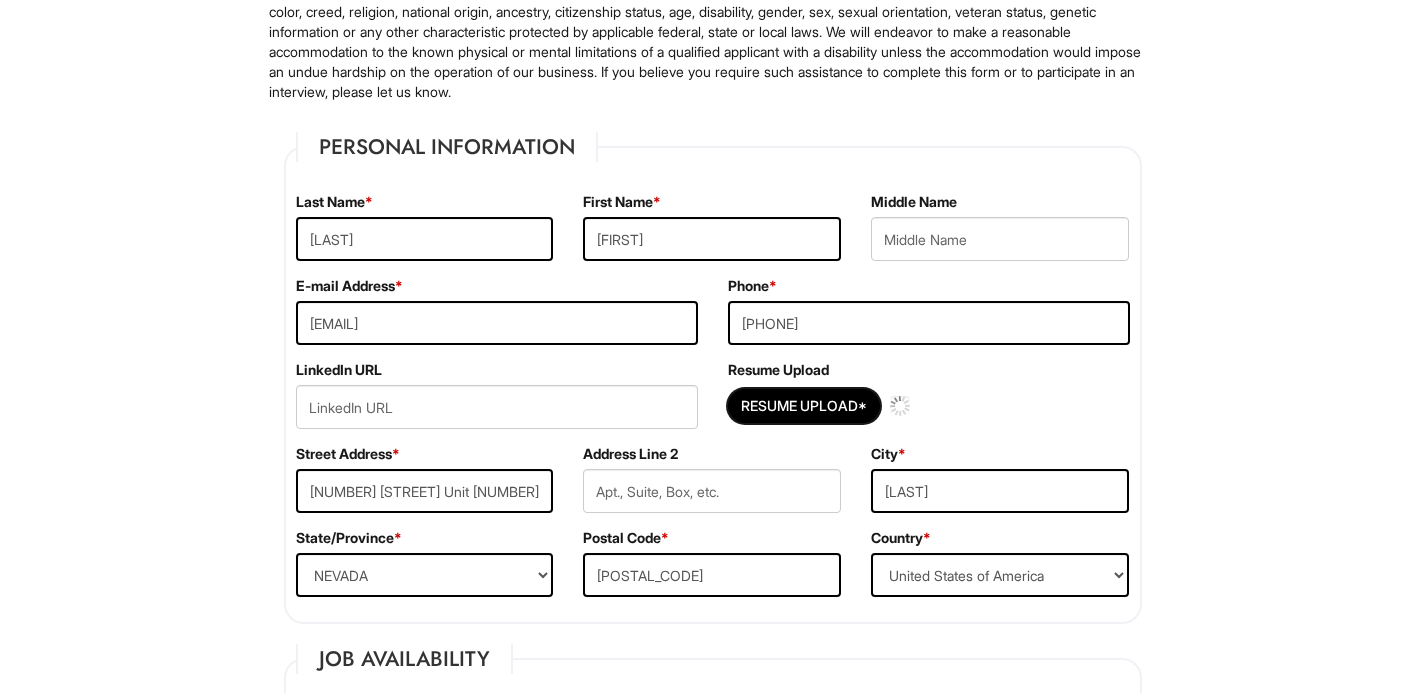 type 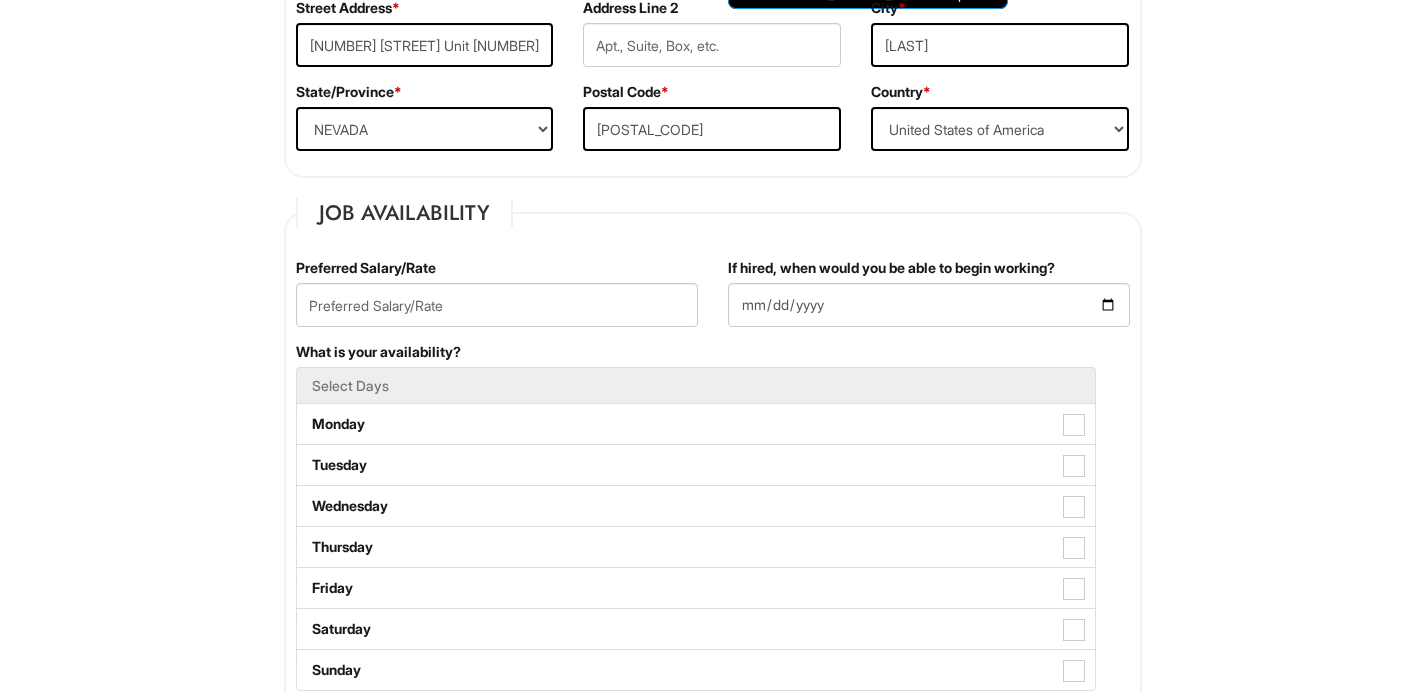 scroll, scrollTop: 764, scrollLeft: 0, axis: vertical 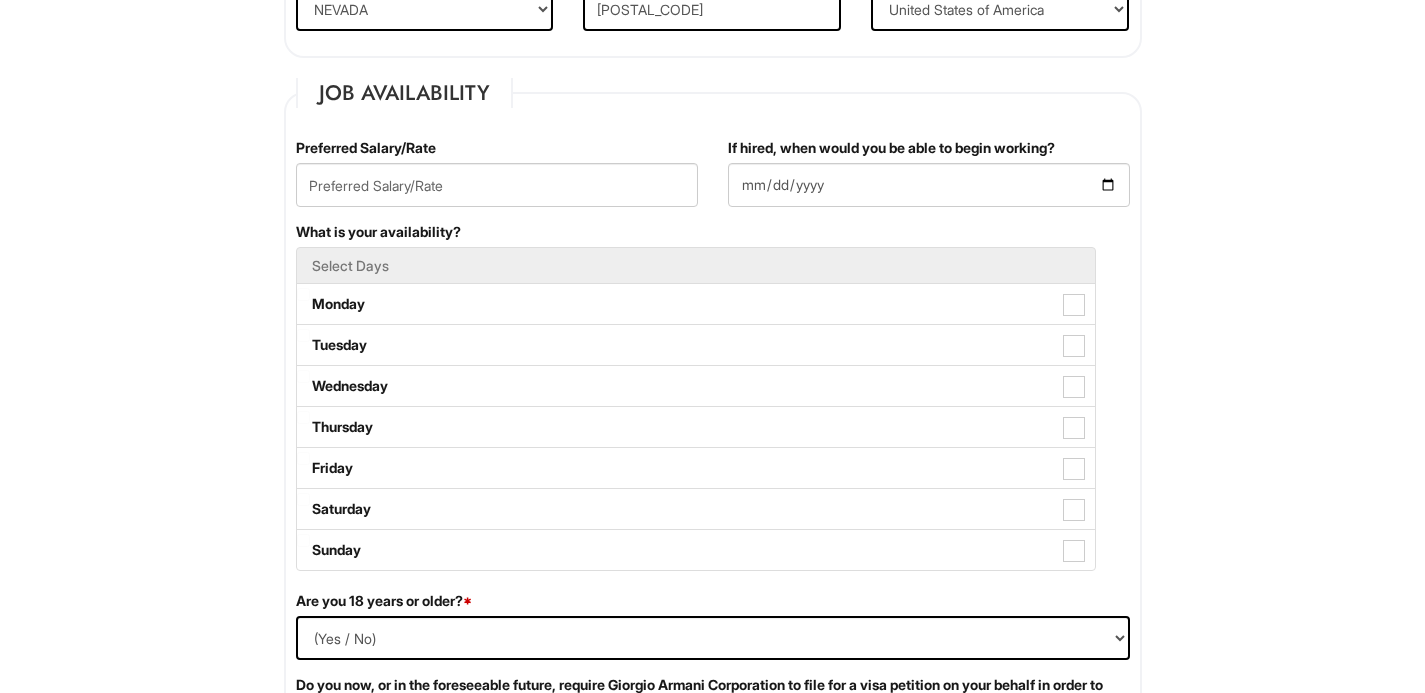 click on "Select Days" at bounding box center [696, 265] 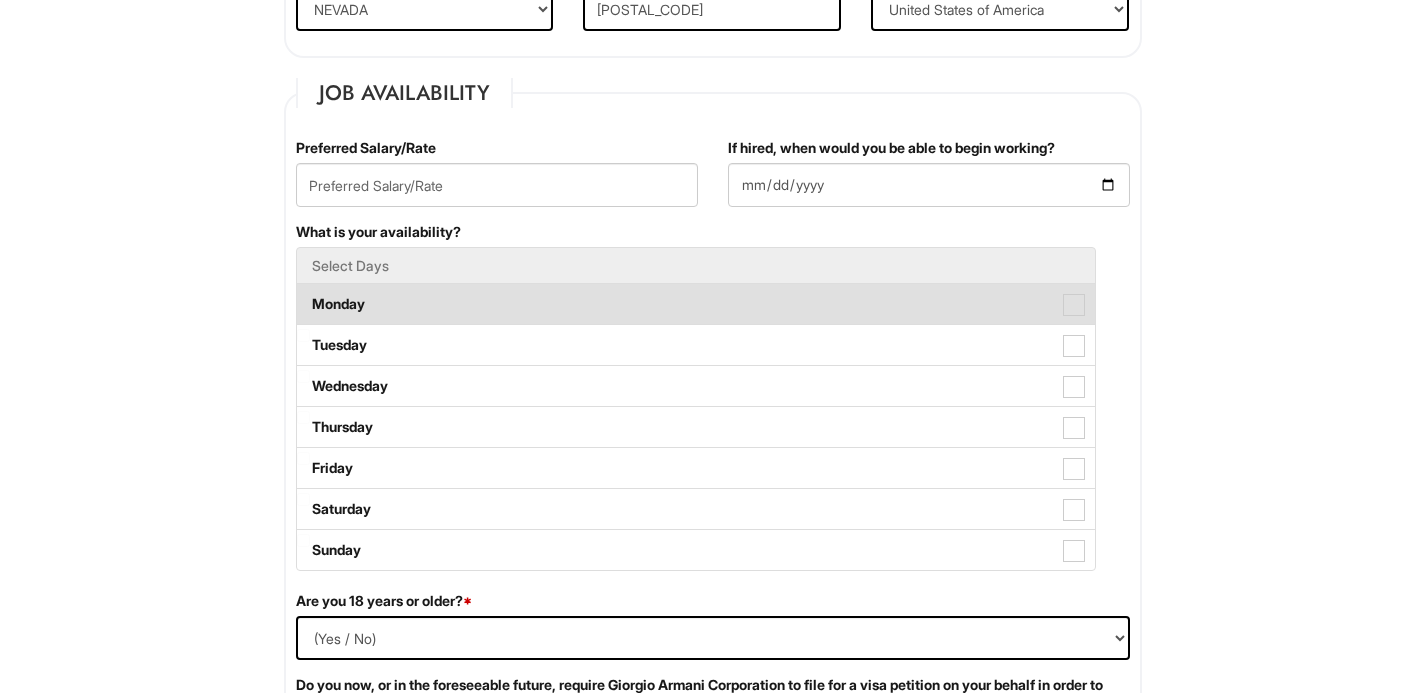 click at bounding box center (1074, 305) 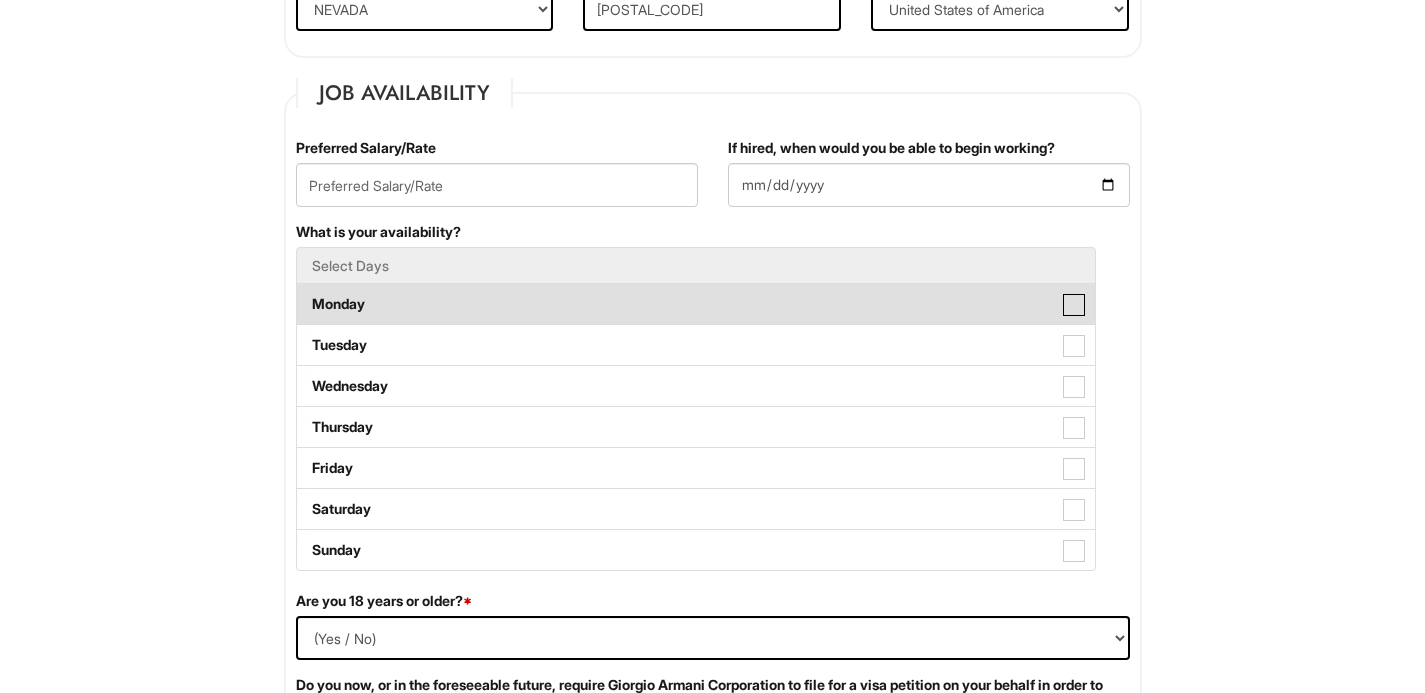 click on "Monday" at bounding box center [303, 294] 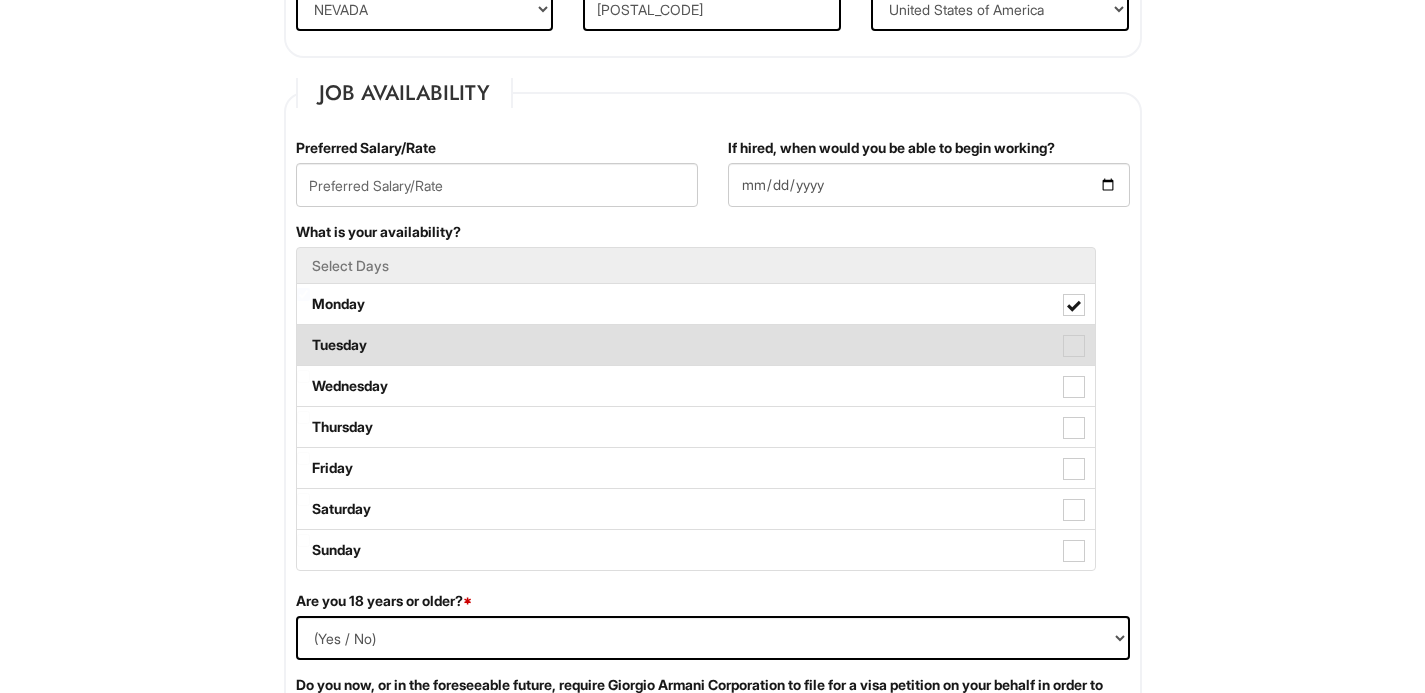 click on "Tuesday" at bounding box center (696, 345) 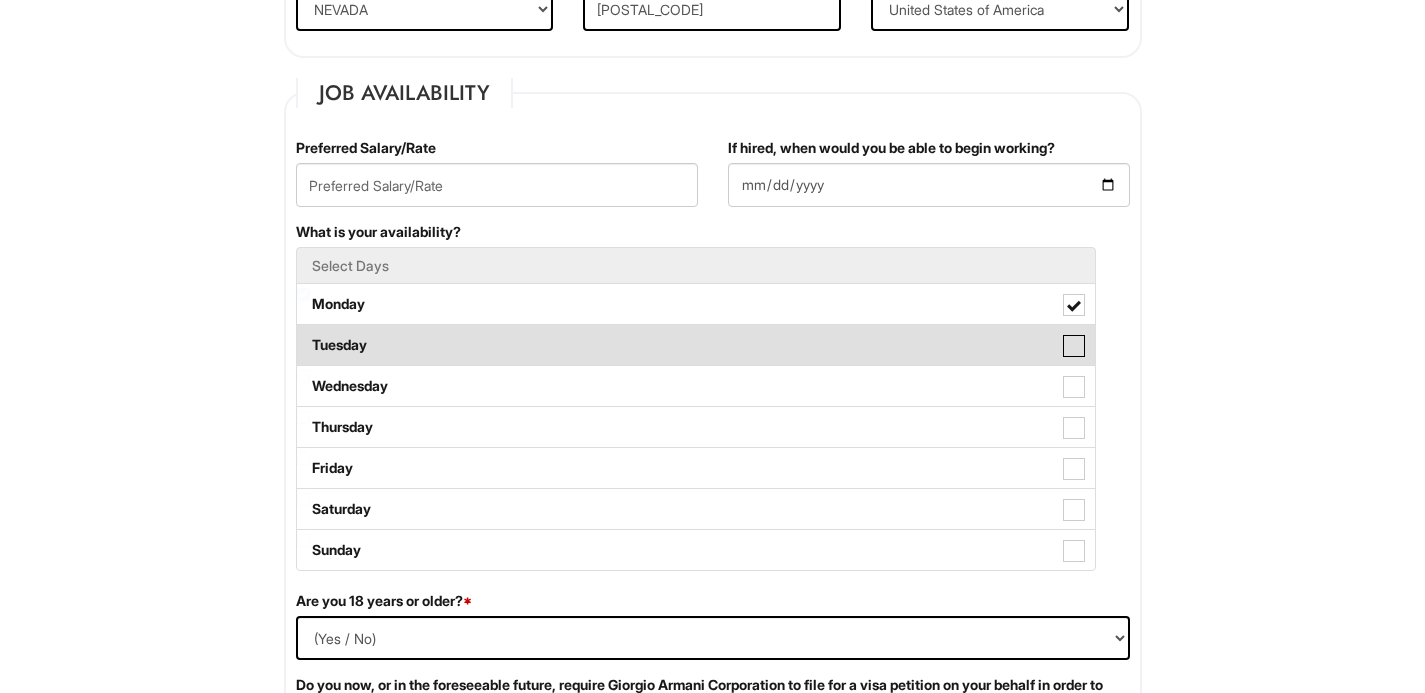 click on "Tuesday" at bounding box center (303, 335) 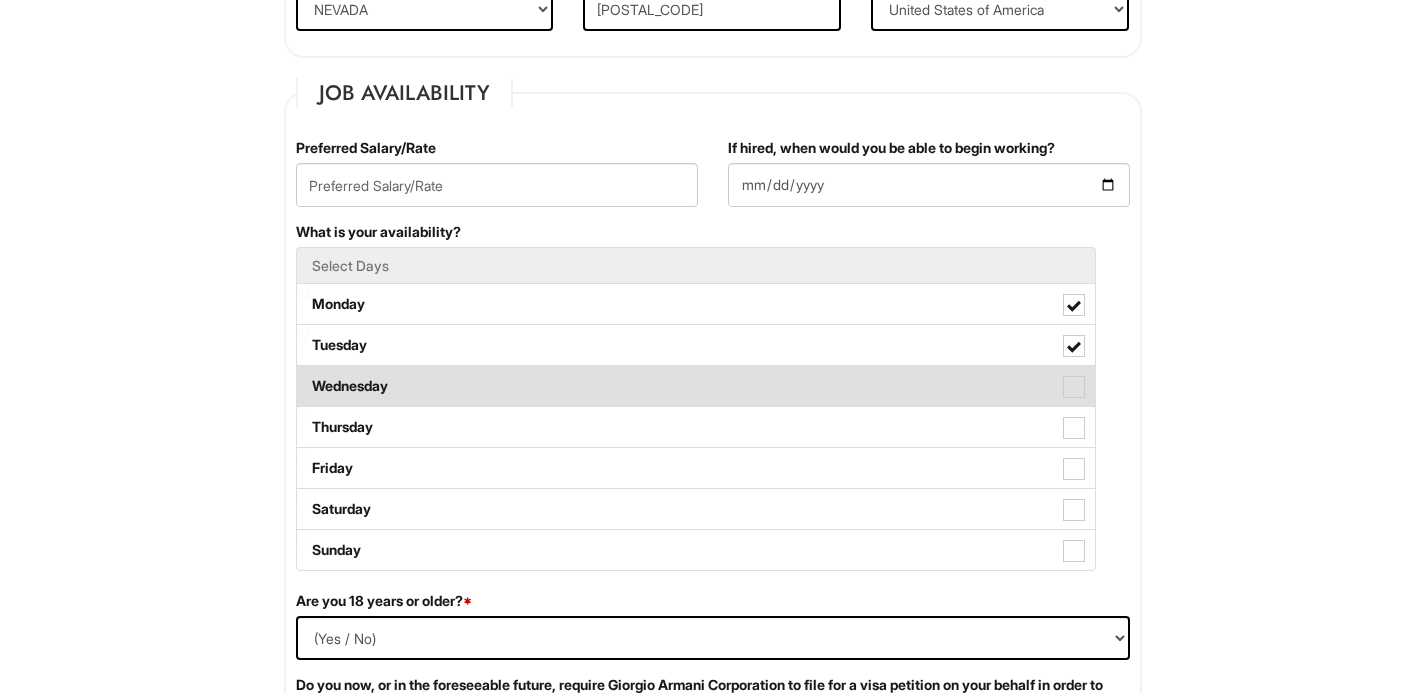 click at bounding box center (1074, 387) 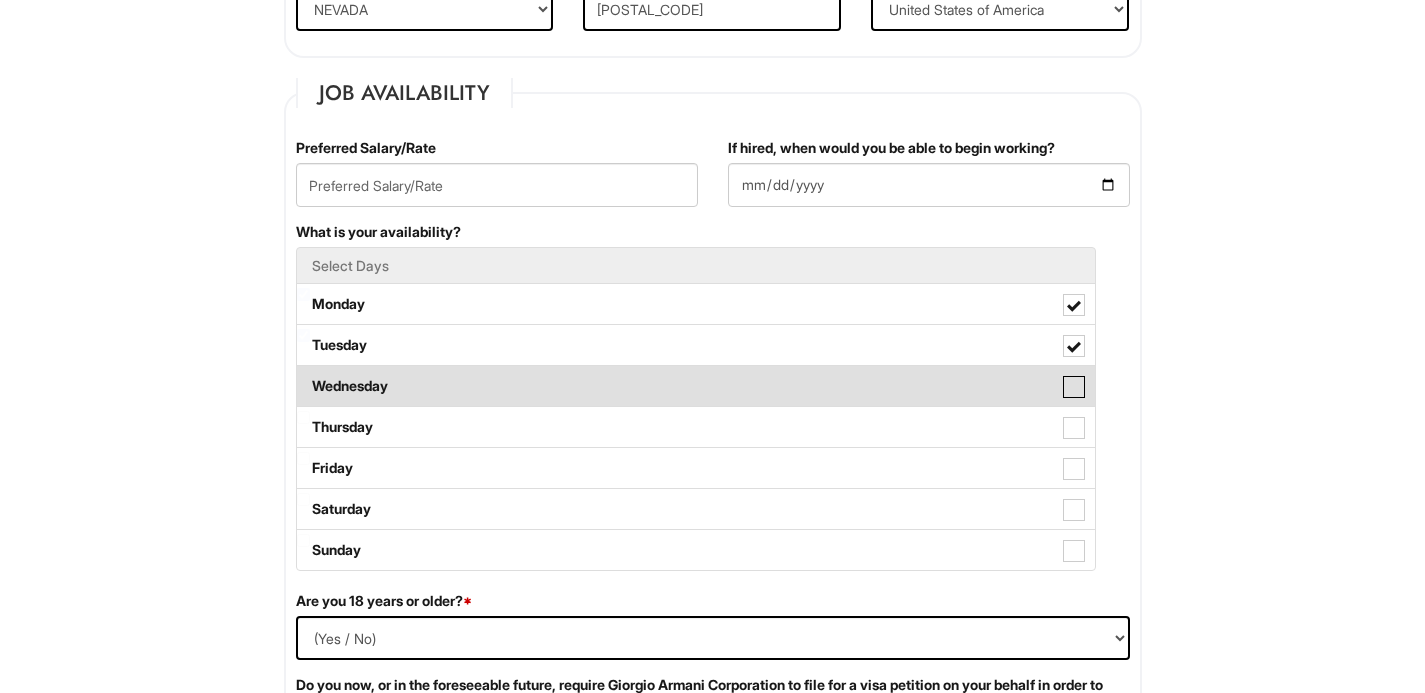click on "Wednesday" at bounding box center (303, 376) 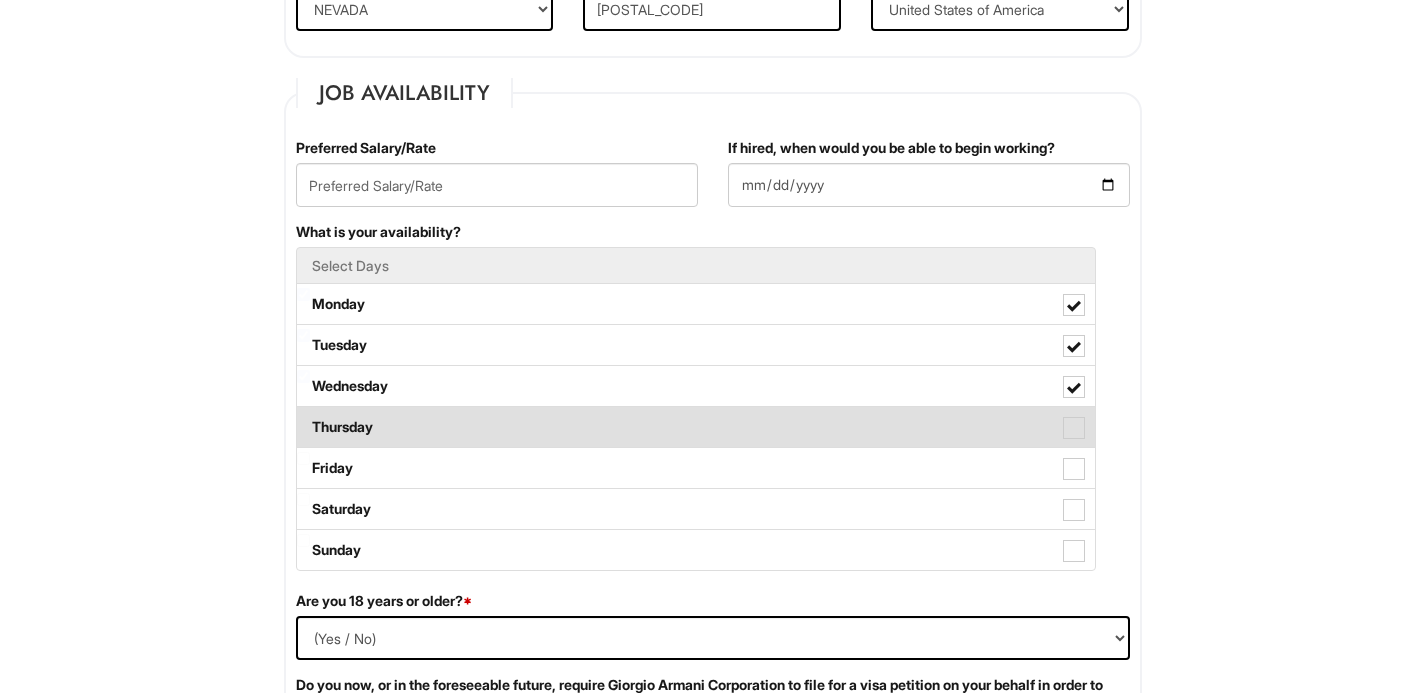 click at bounding box center (1074, 428) 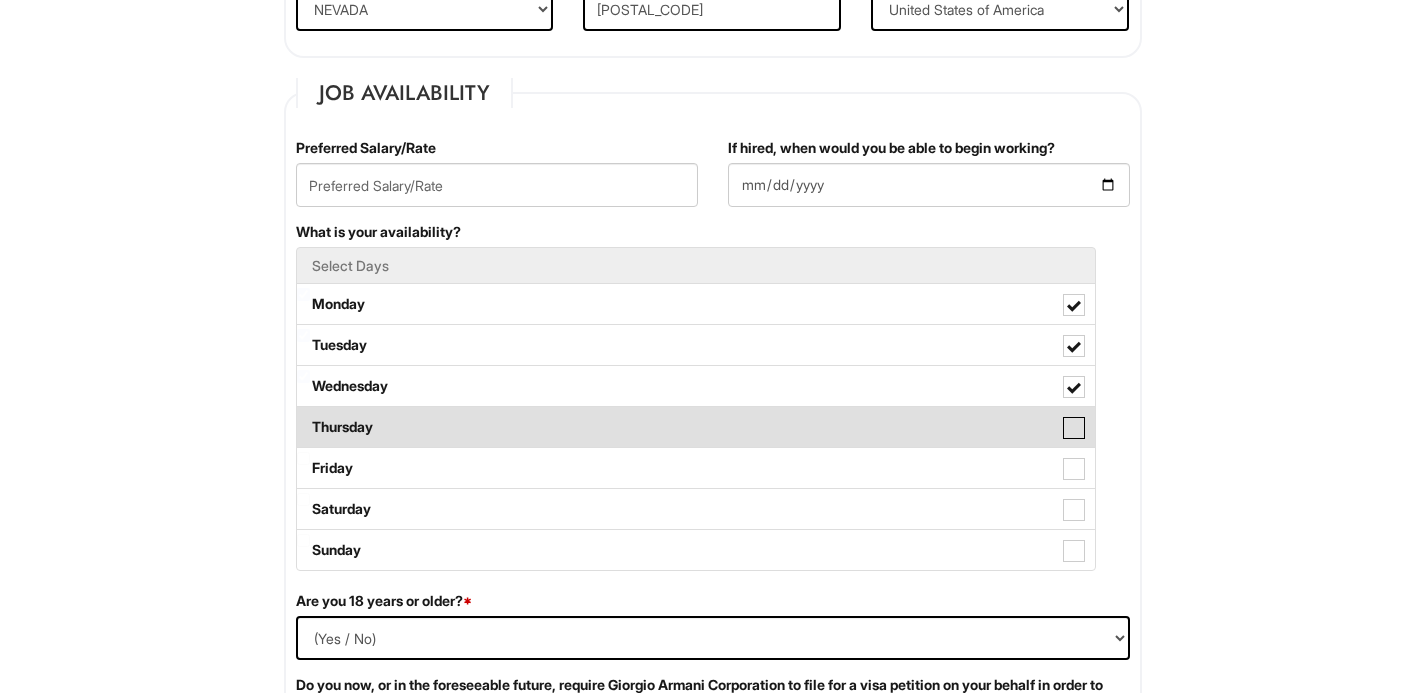 click on "Thursday" at bounding box center (303, 417) 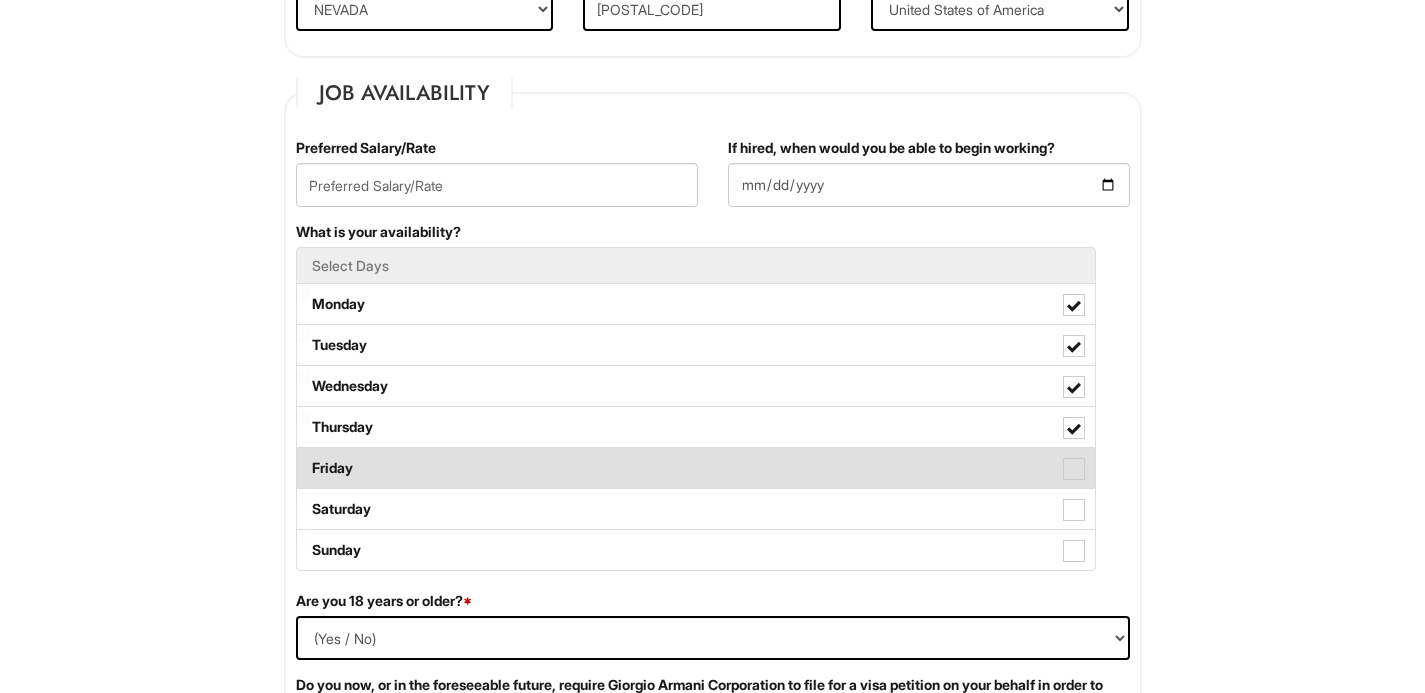 click at bounding box center (1074, 469) 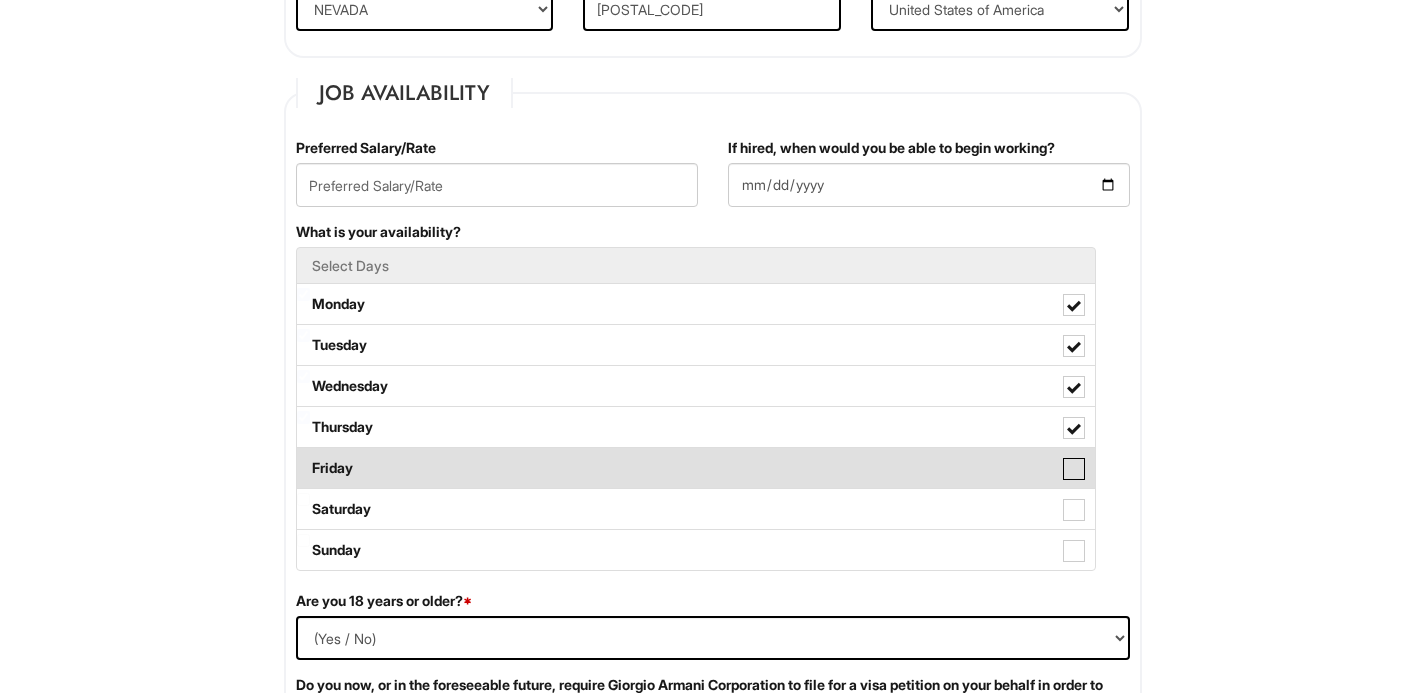 click on "Friday" at bounding box center [303, 458] 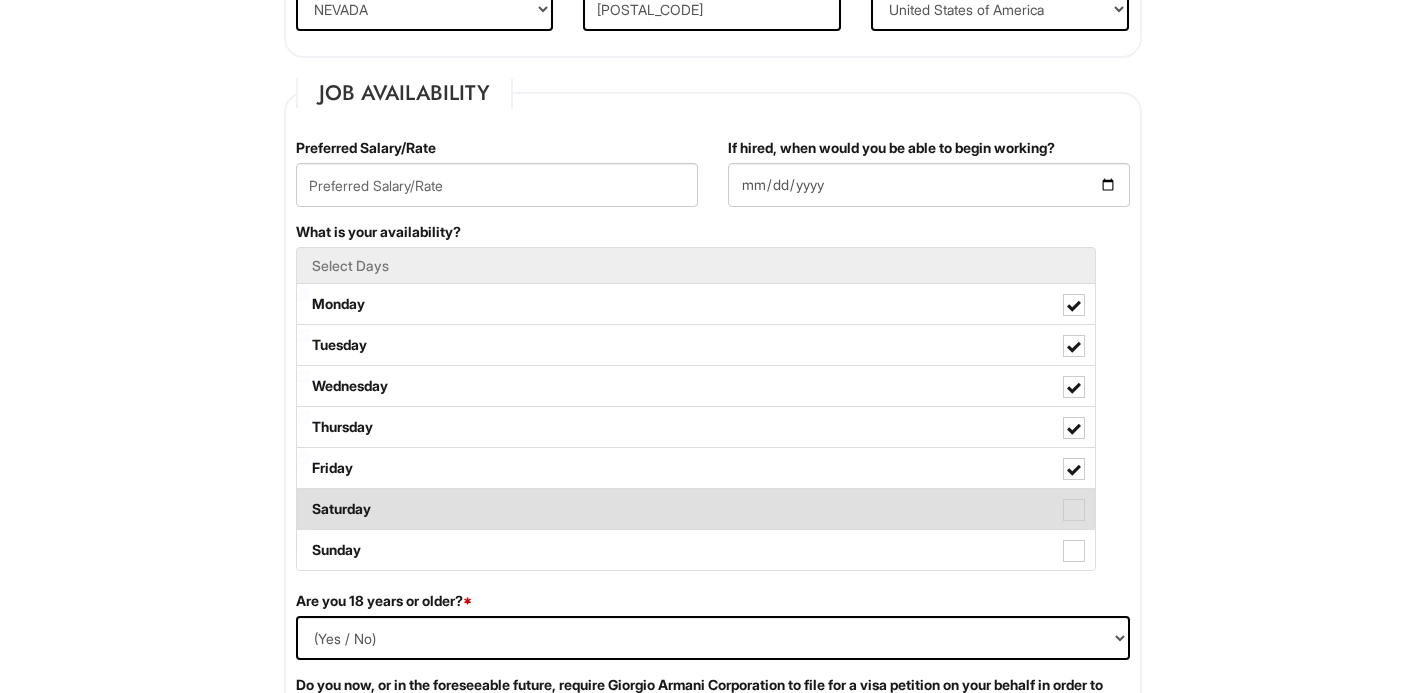 click on "Saturday" at bounding box center [696, 509] 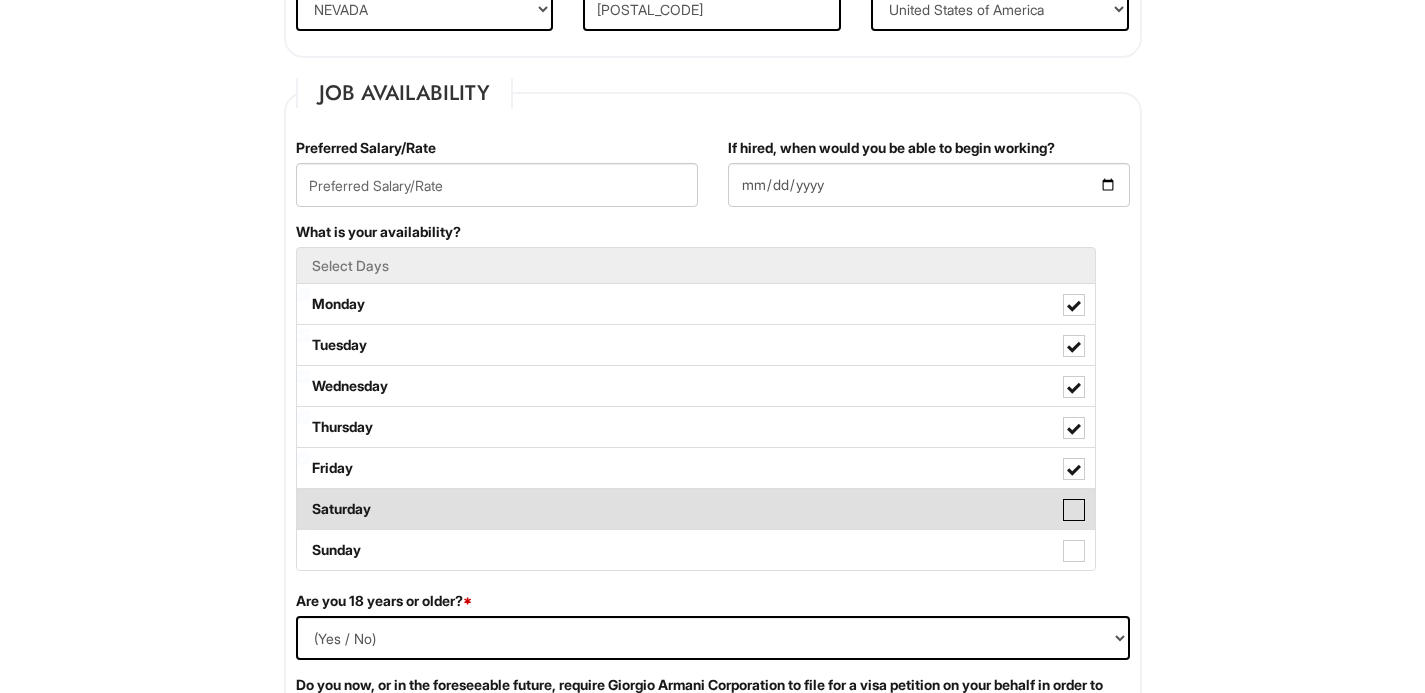 click on "Saturday" at bounding box center [303, 499] 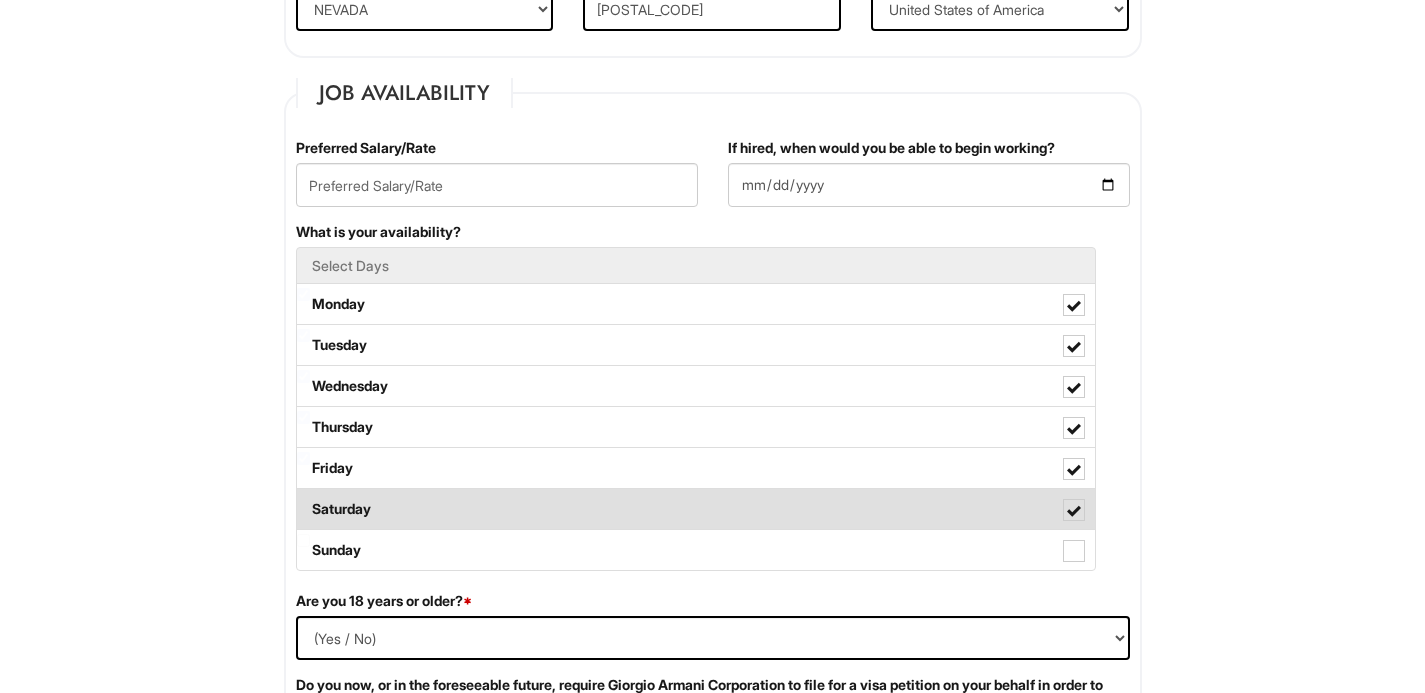 click on "Saturday" at bounding box center (696, 509) 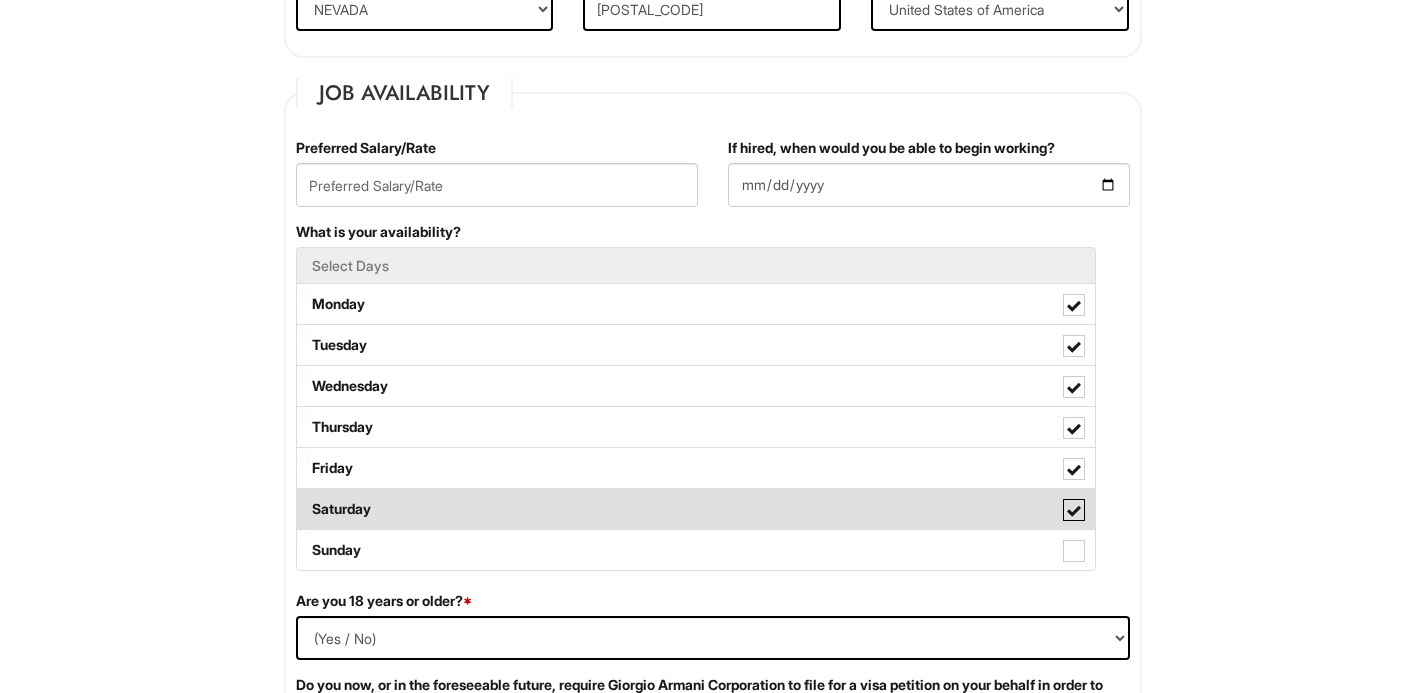 click on "Saturday" at bounding box center [303, 499] 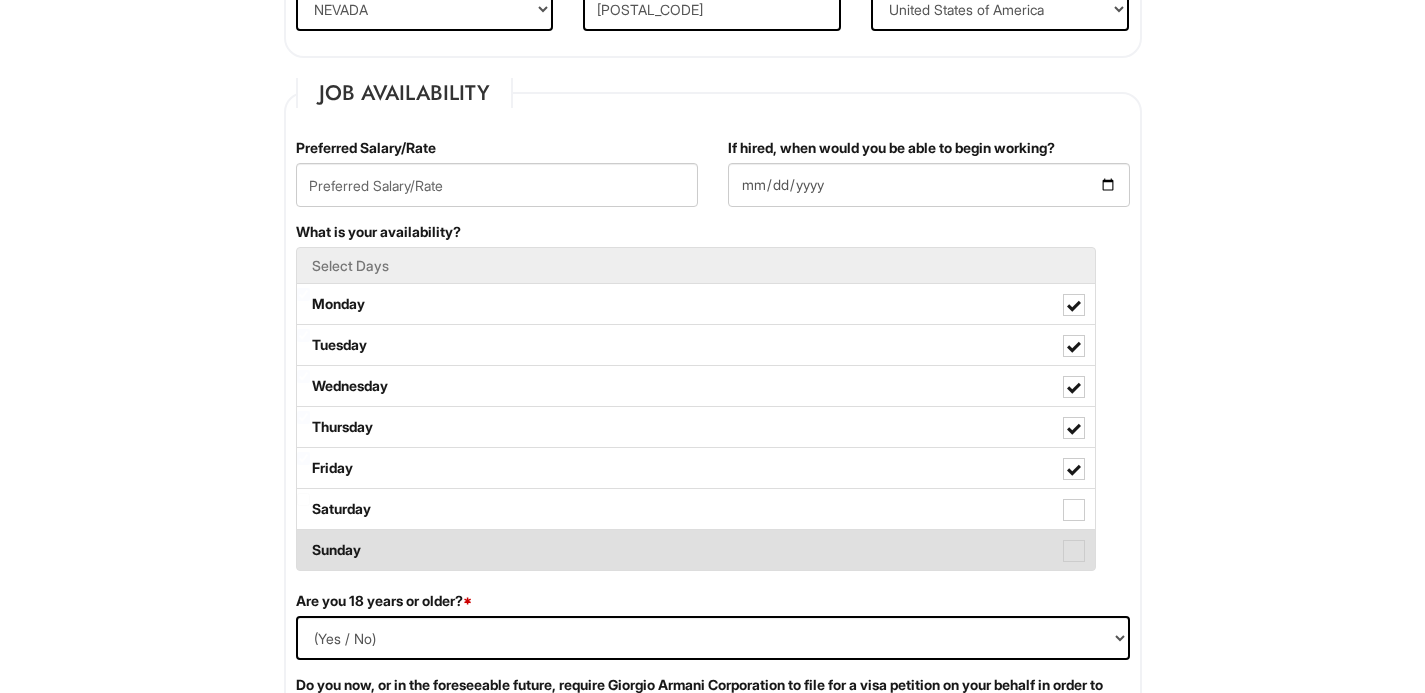 click on "Sunday" at bounding box center [696, 550] 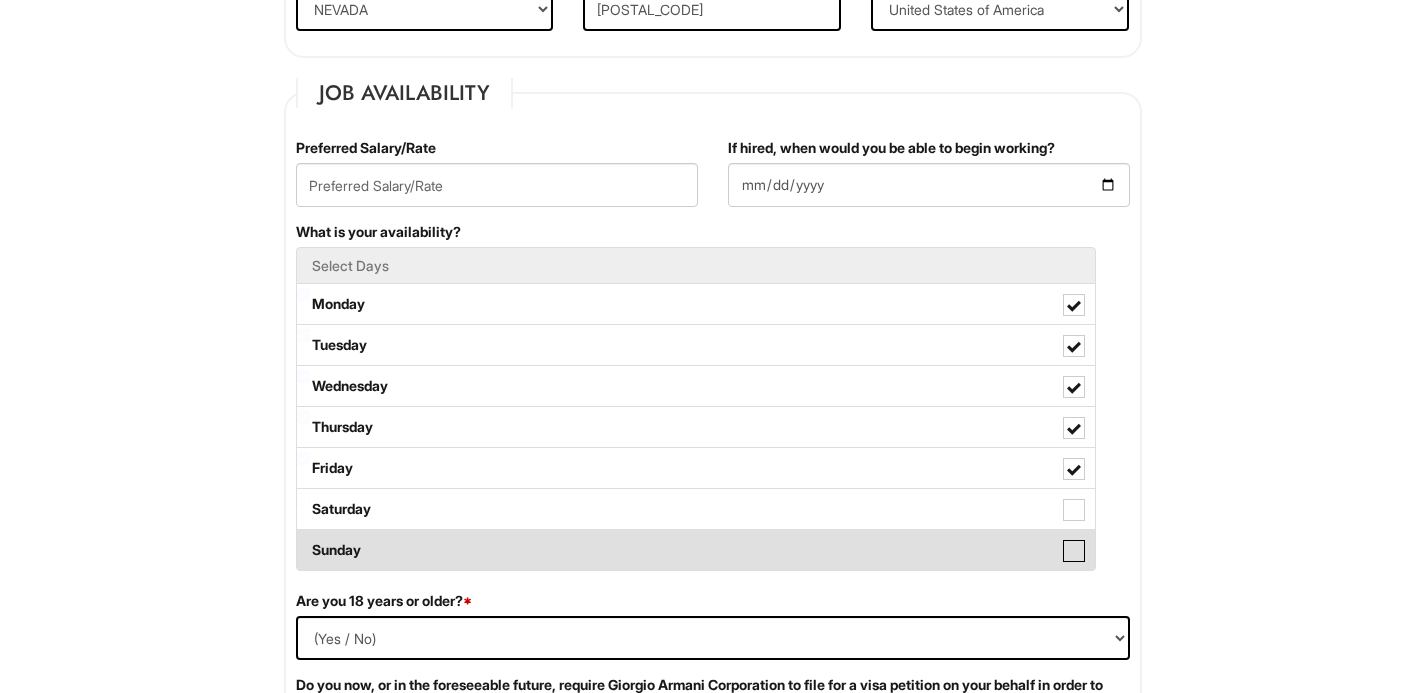 click on "Sunday" at bounding box center [303, 540] 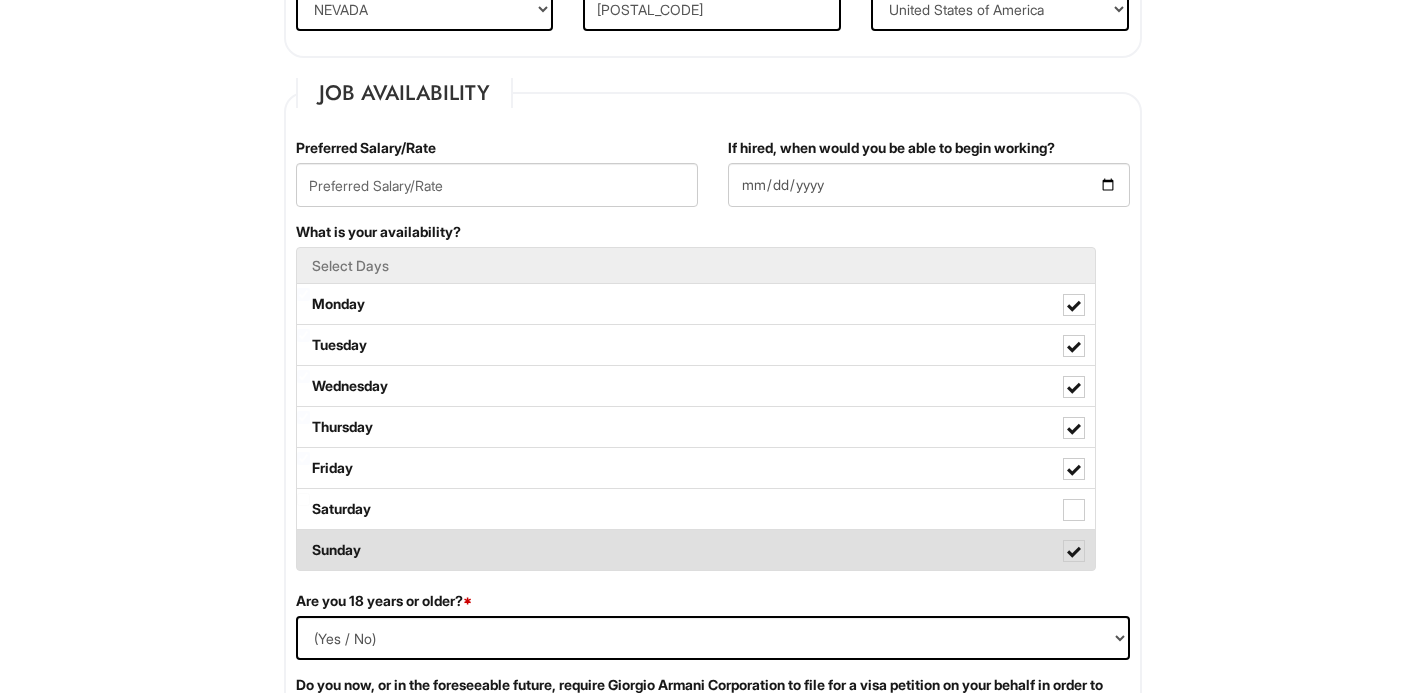 click on "Sunday" at bounding box center [696, 550] 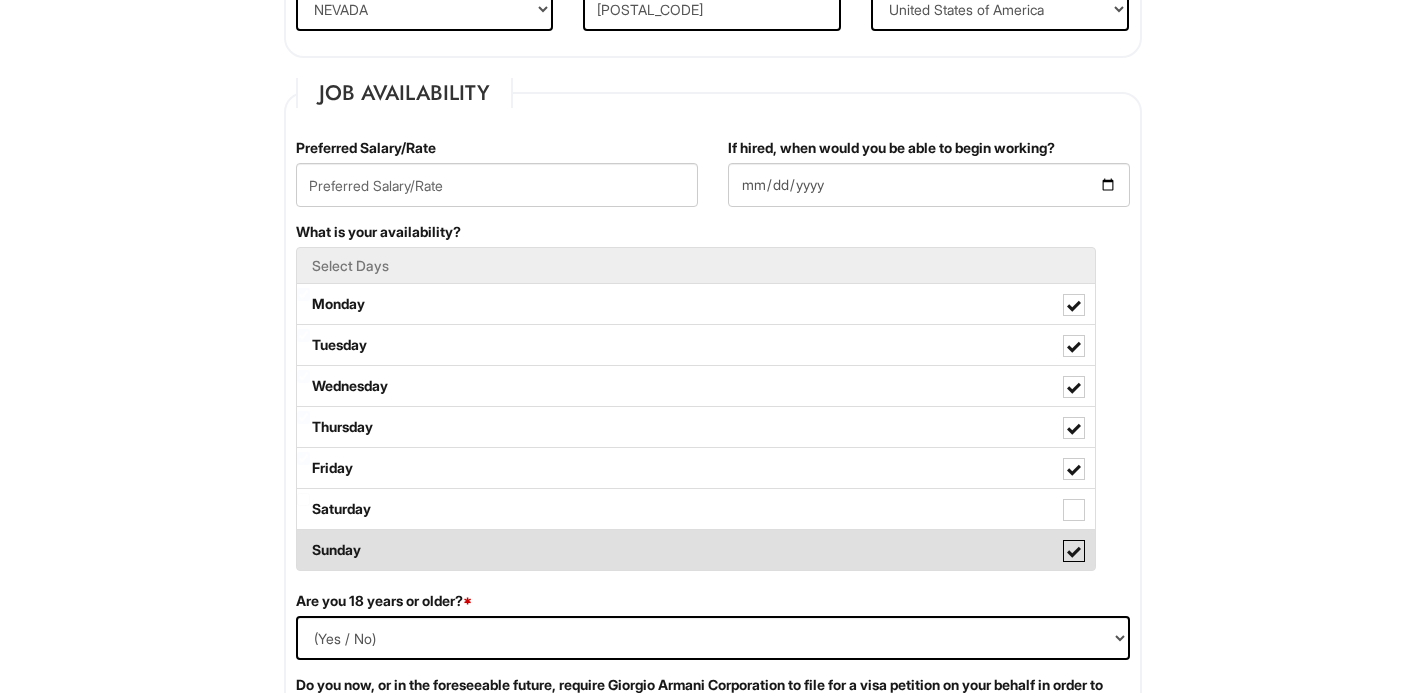 click on "Sunday" at bounding box center [303, 540] 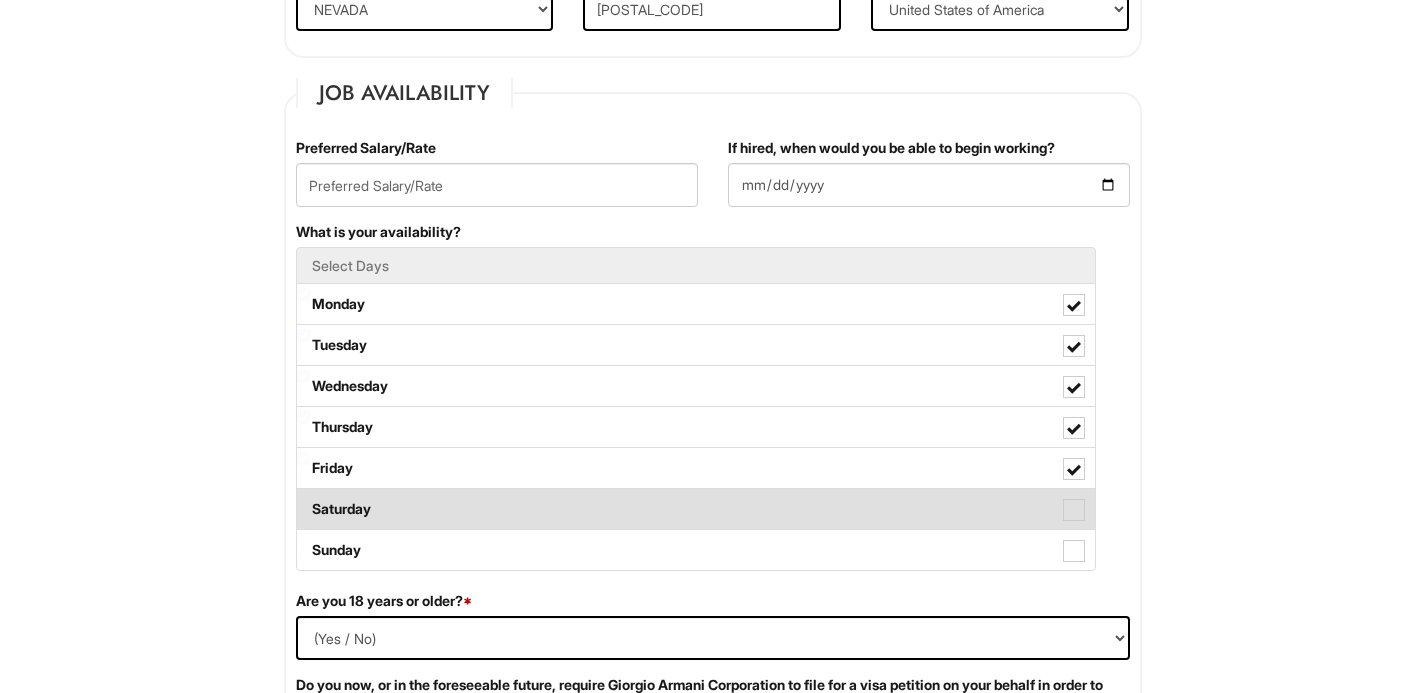 click at bounding box center [1074, 510] 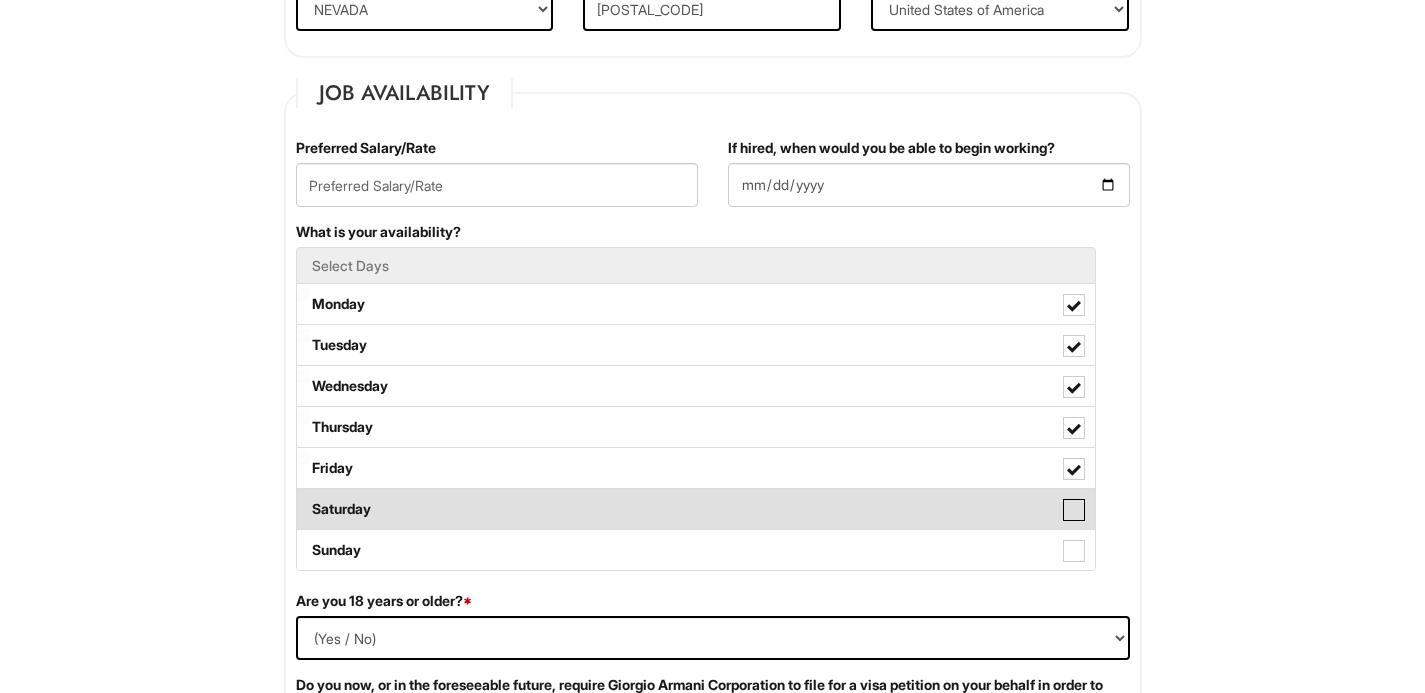 click on "Saturday" at bounding box center (303, 499) 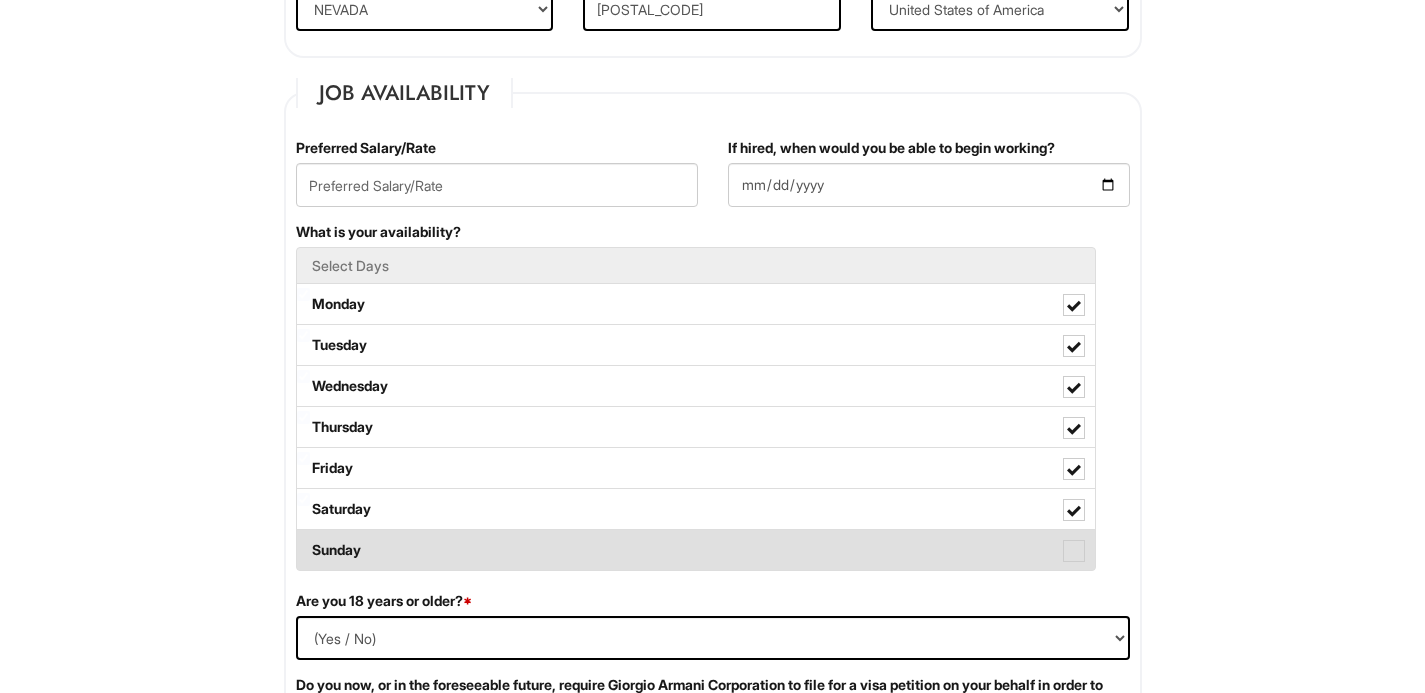 click on "Sunday" at bounding box center (696, 550) 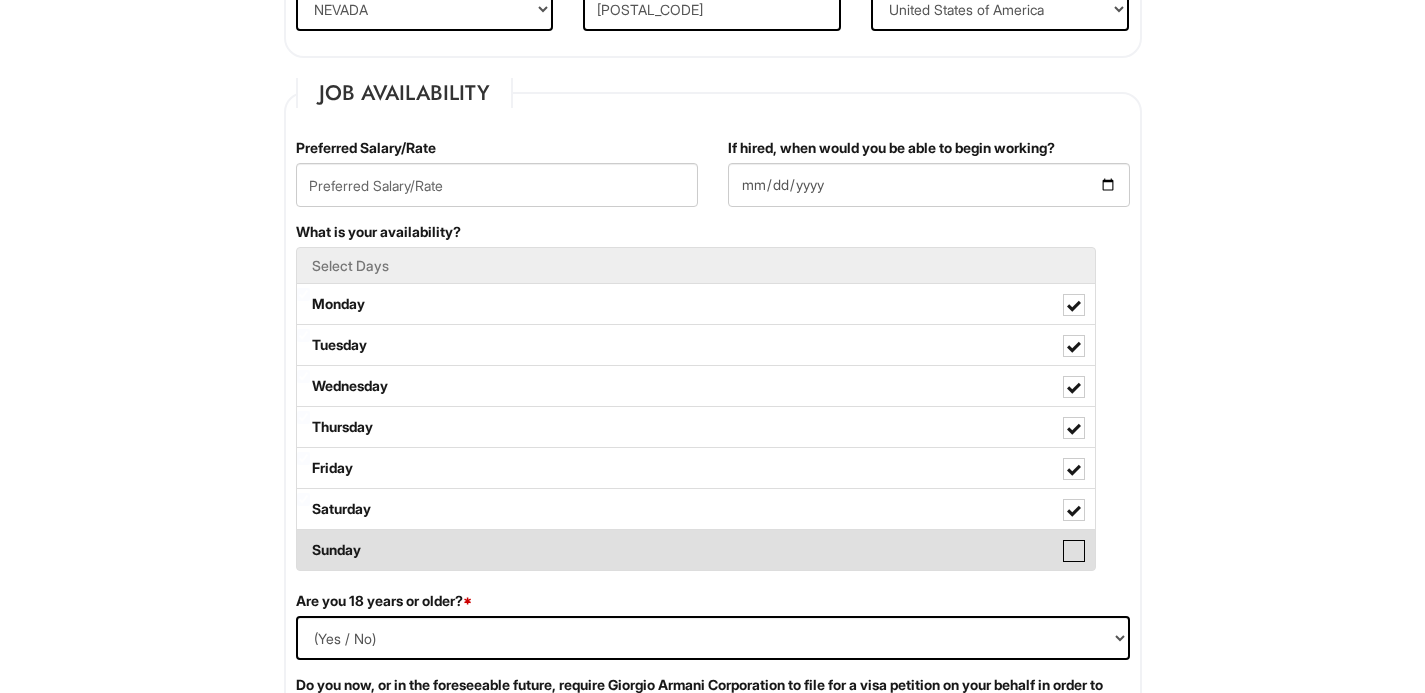 click on "Sunday" at bounding box center (303, 540) 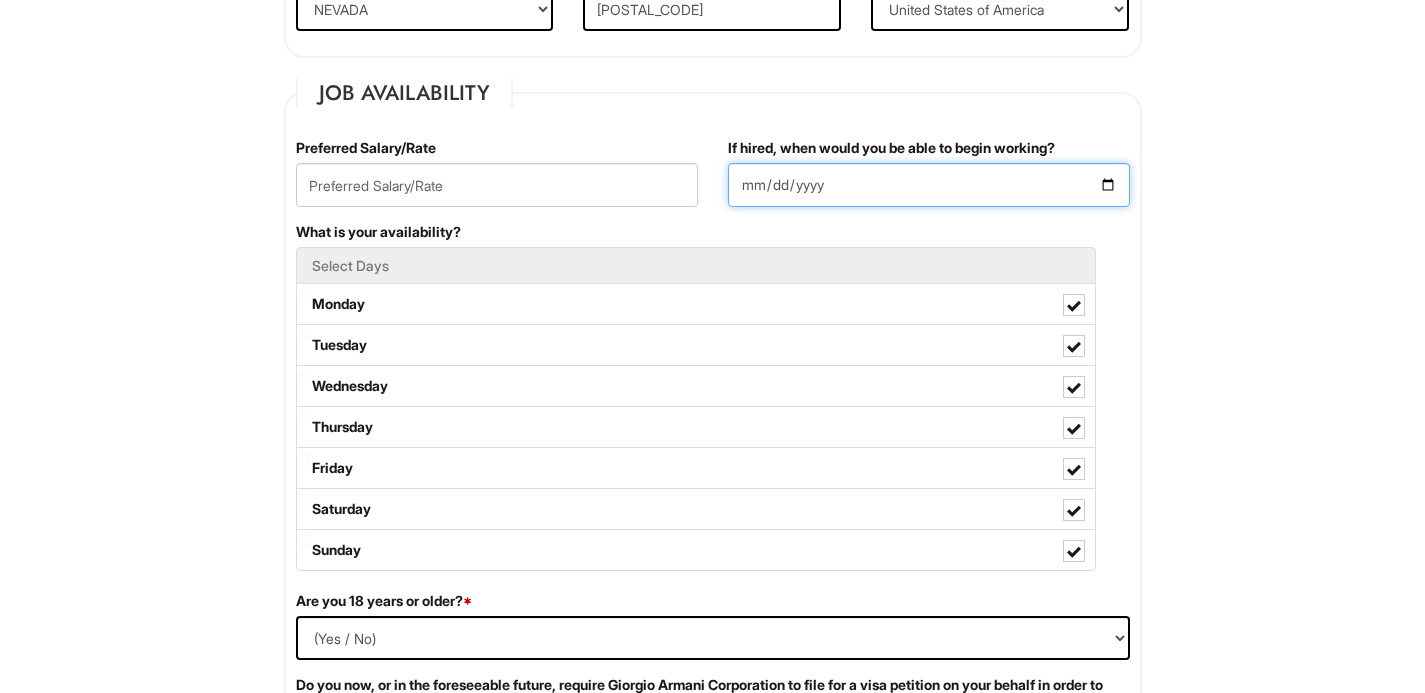 click on "If hired, when would you be able to begin working?" at bounding box center [929, 185] 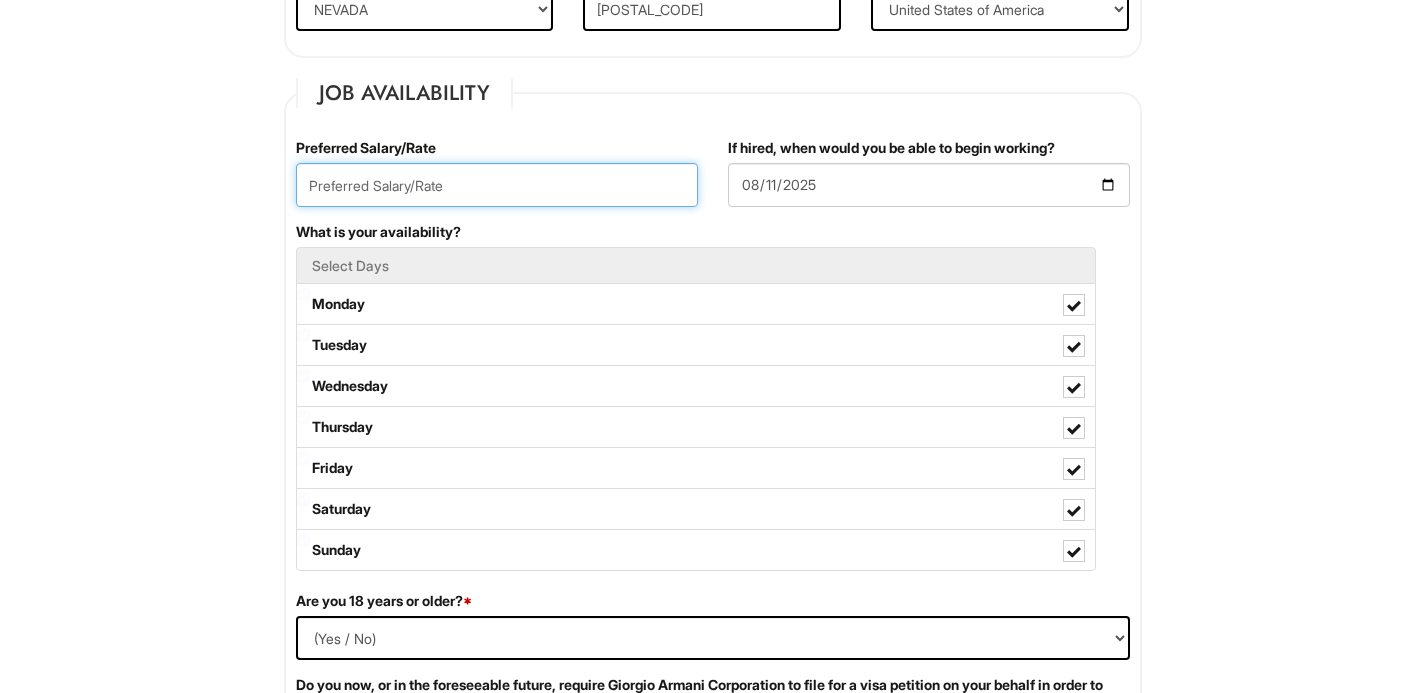 click at bounding box center (497, 185) 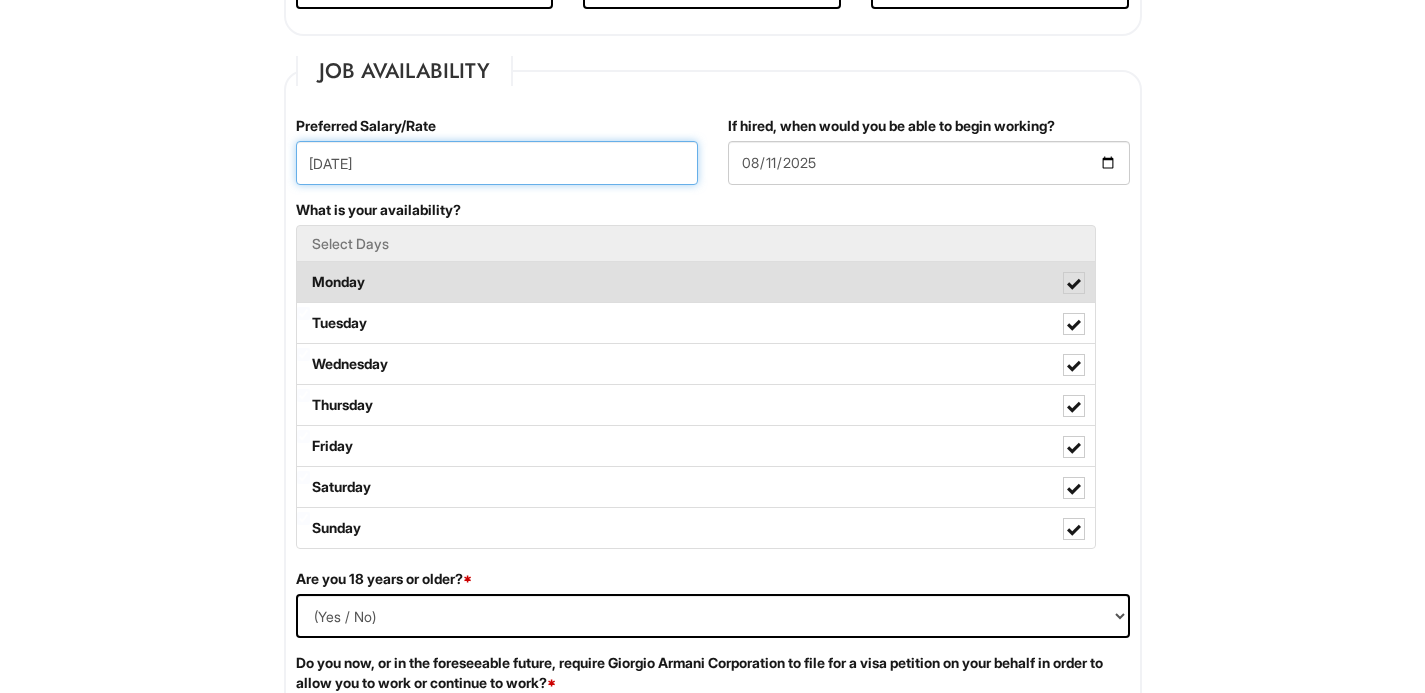 scroll, scrollTop: 824, scrollLeft: 0, axis: vertical 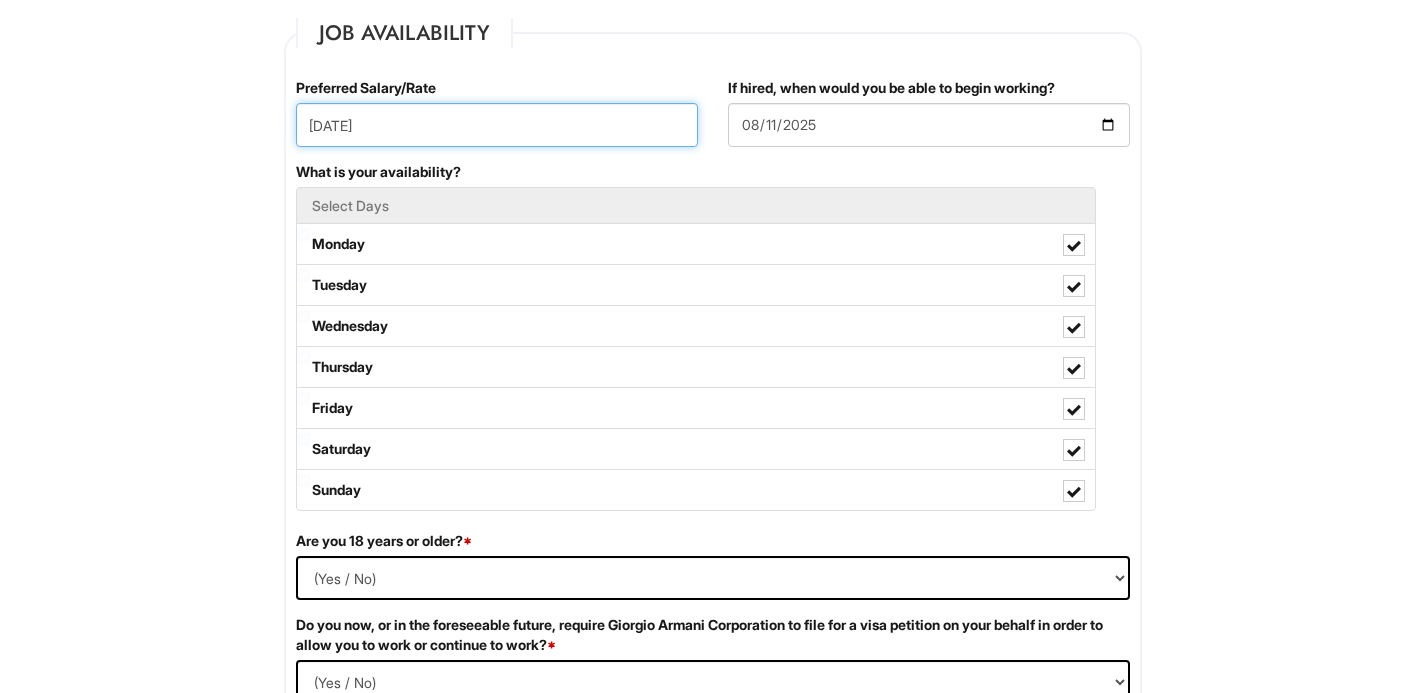 type on "[DATE]" 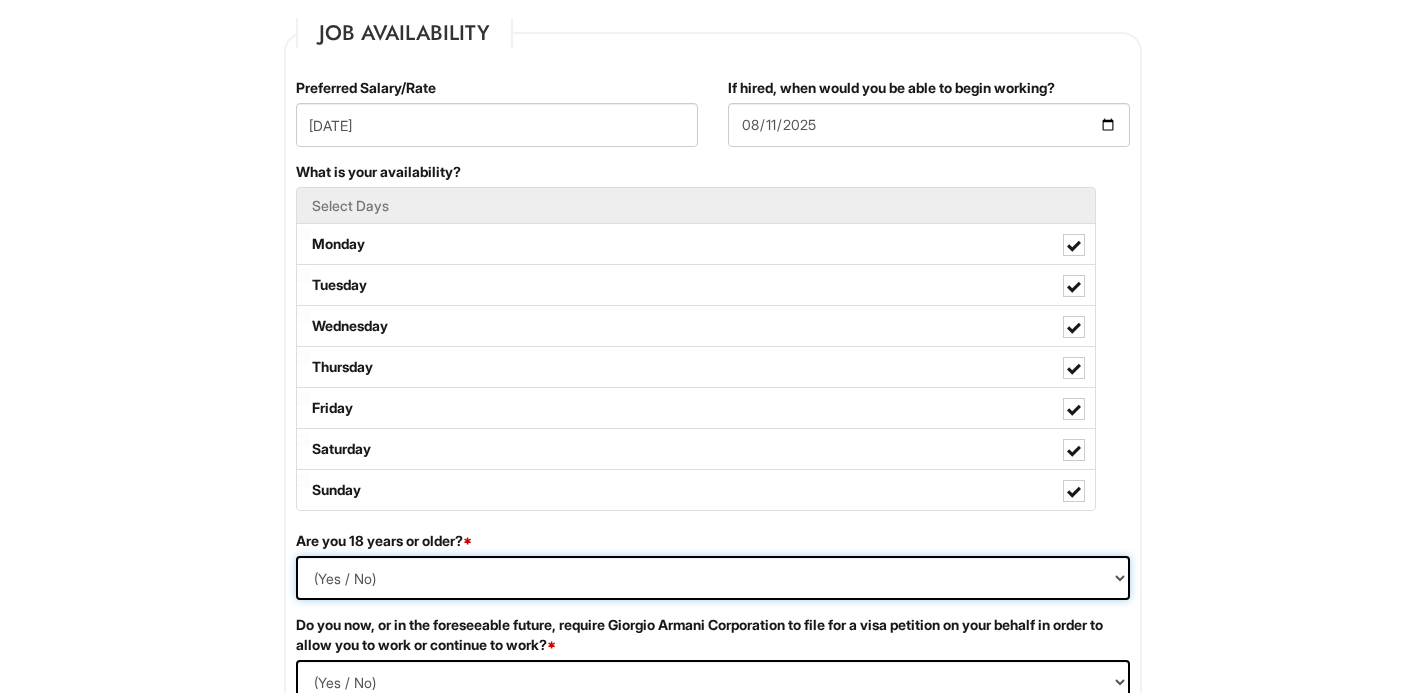 click on "(Yes / No) Yes No" at bounding box center [713, 578] 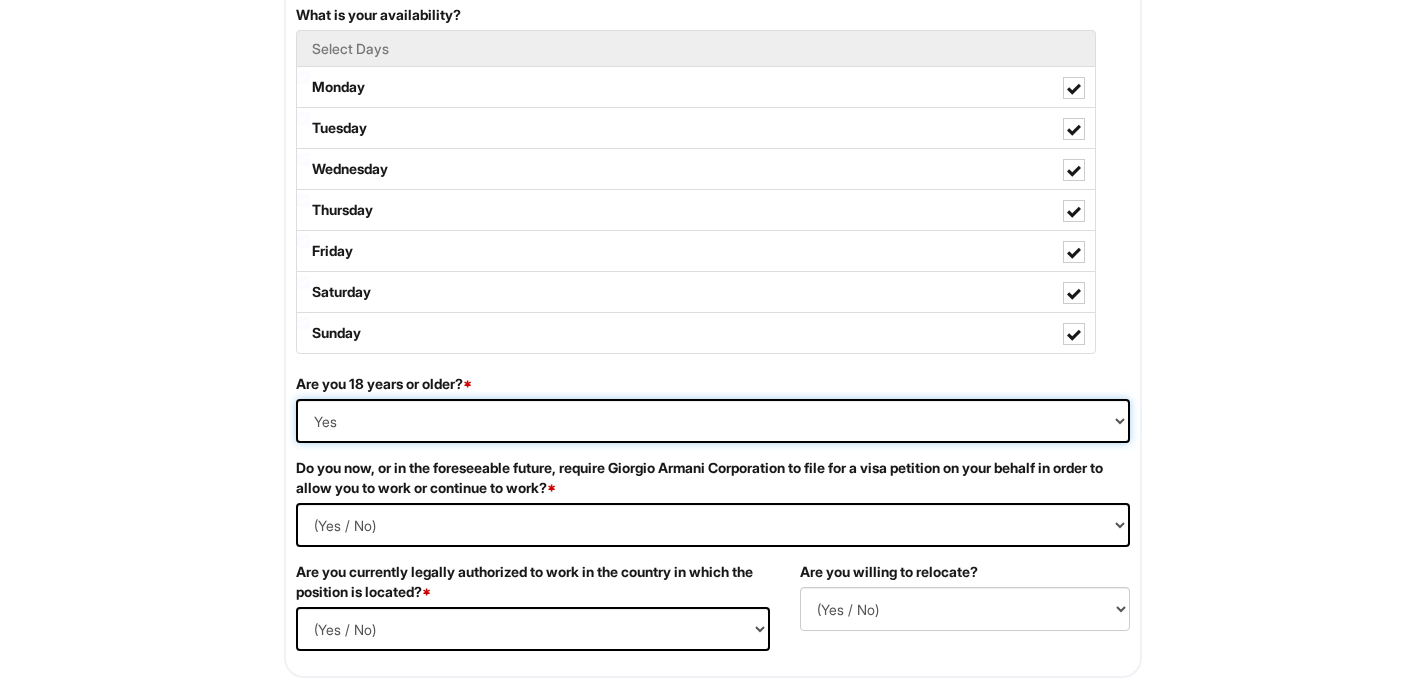 scroll, scrollTop: 1020, scrollLeft: 0, axis: vertical 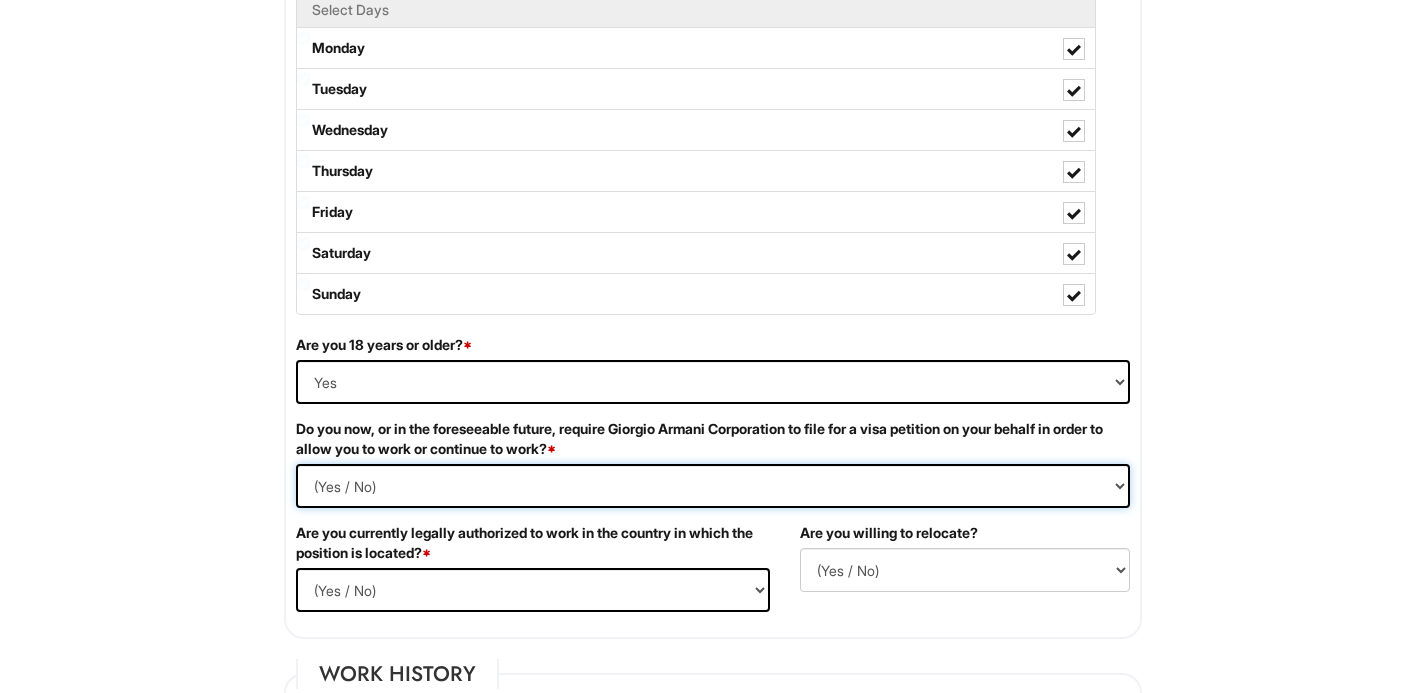 click on "(Yes / No) Yes No" at bounding box center (713, 486) 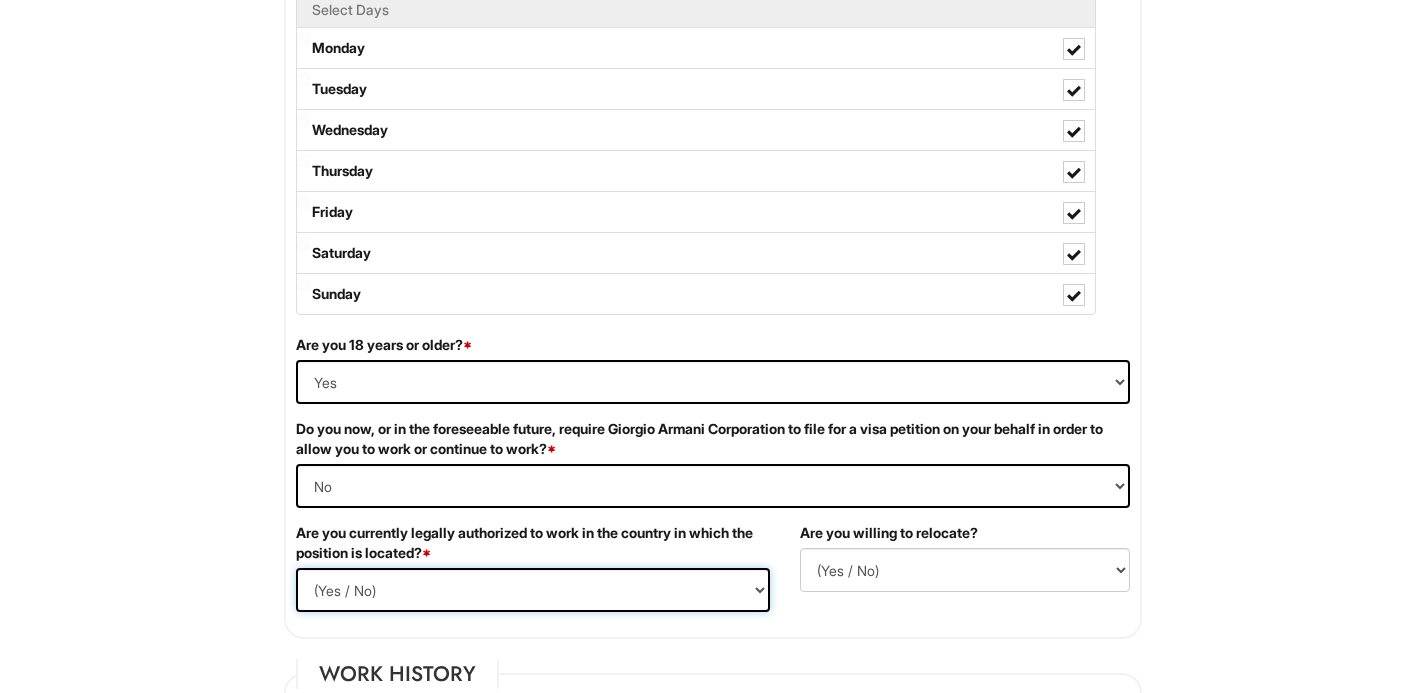 click on "(Yes / No) Yes No" at bounding box center [533, 590] 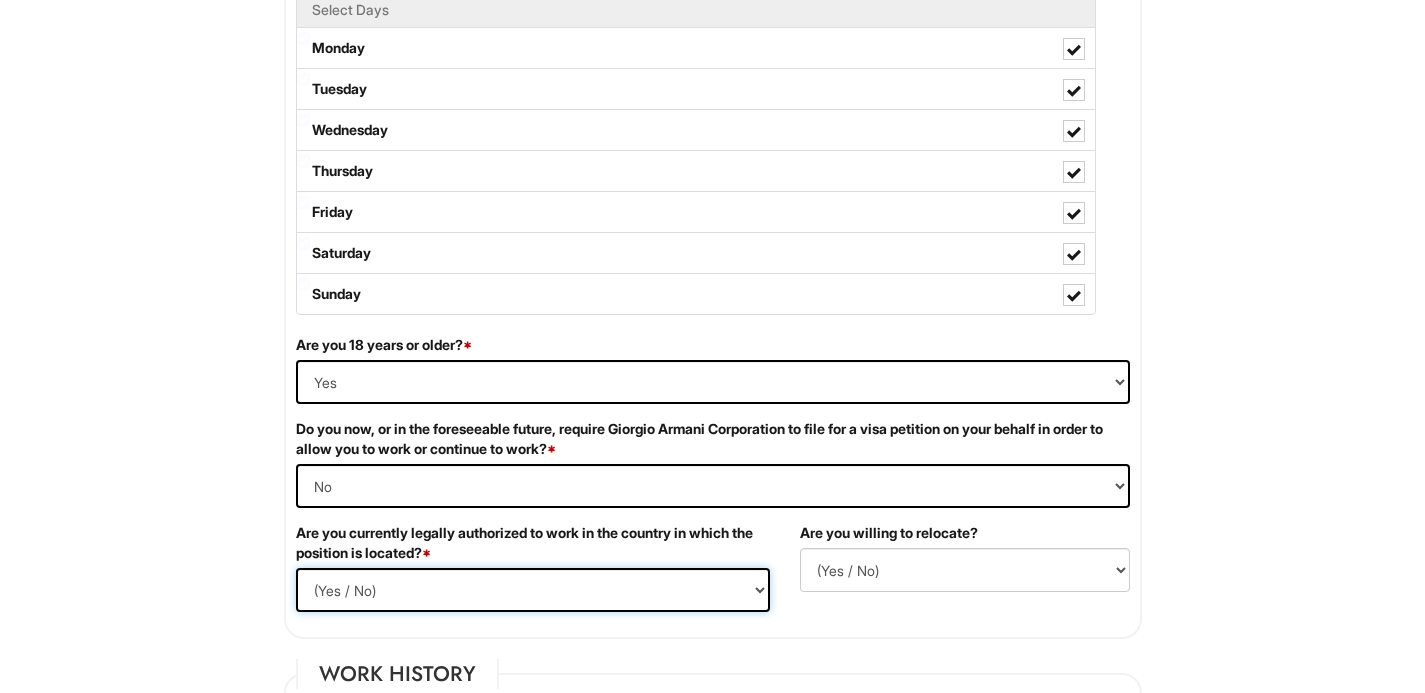 select on "Yes" 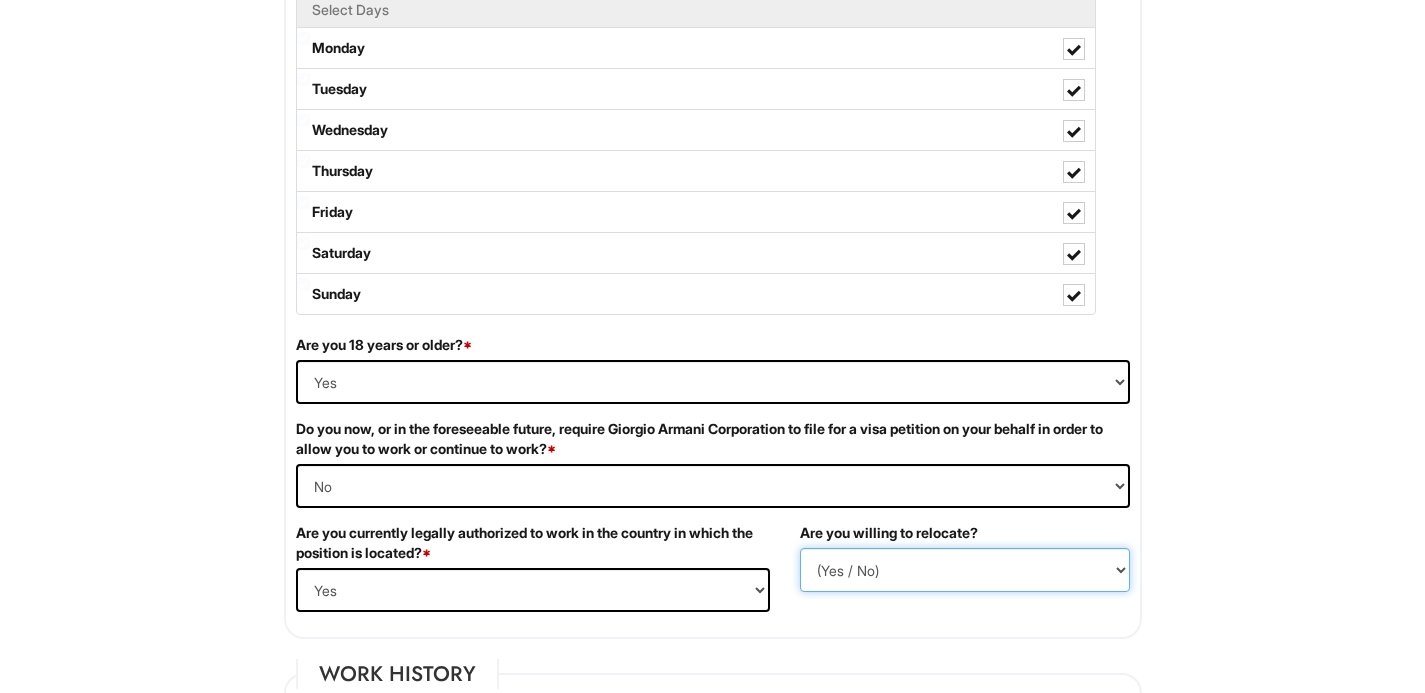 click on "(Yes / No) No Yes" at bounding box center (965, 570) 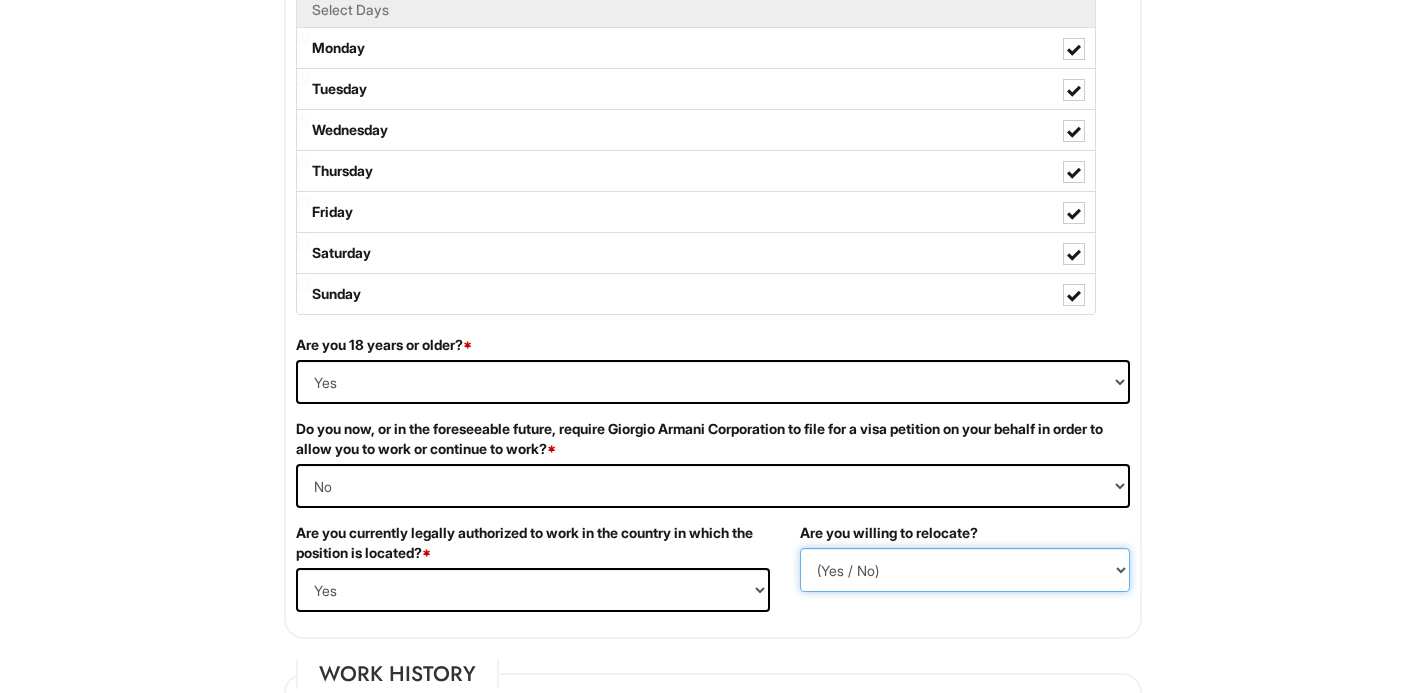 select on "Y" 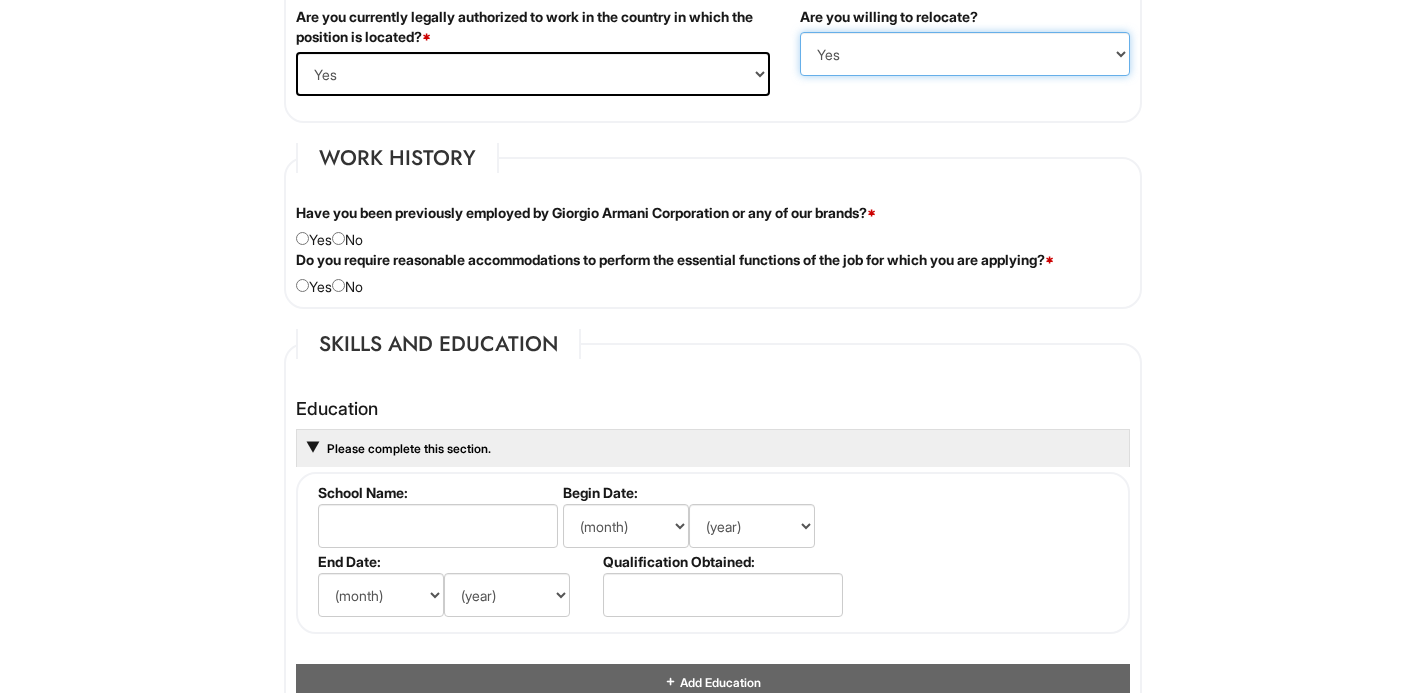 scroll, scrollTop: 1536, scrollLeft: 0, axis: vertical 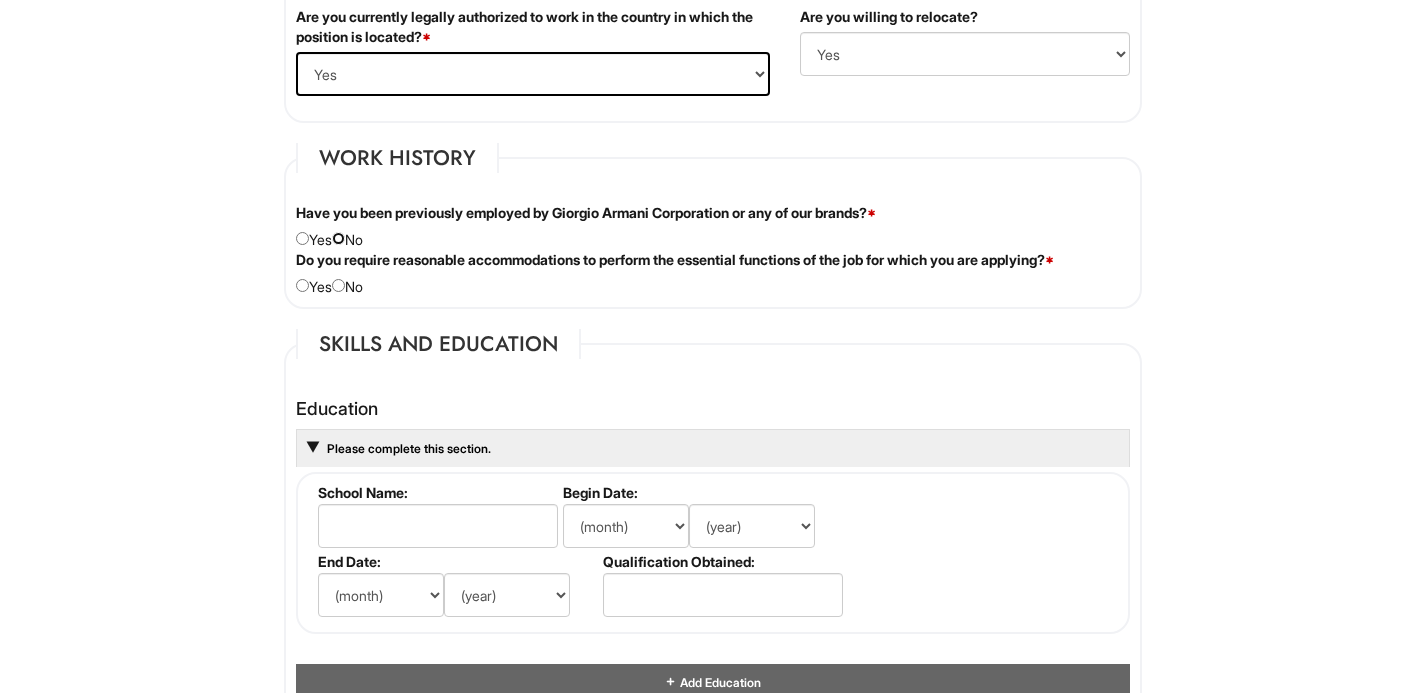 click at bounding box center [338, 238] 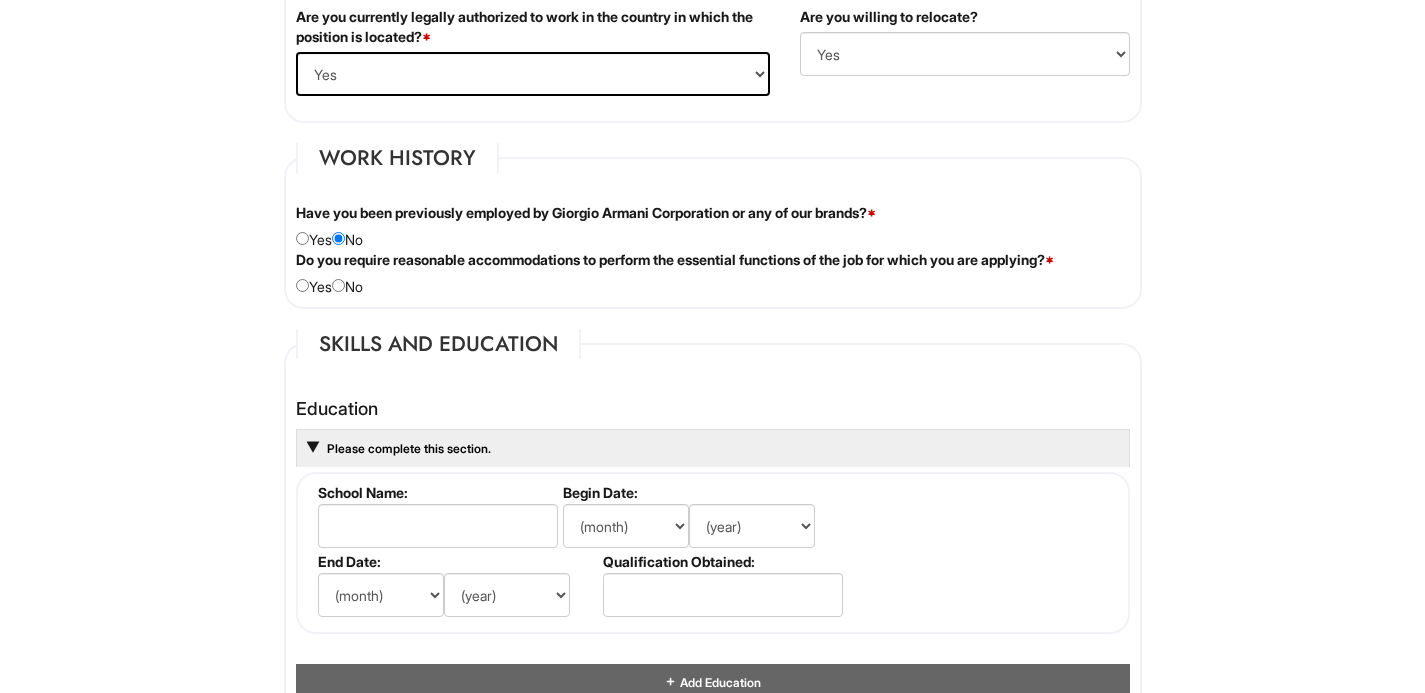 click on "Do you require reasonable accommodations to perform the essential functions of the job for which you are applying? *    Yes   No" at bounding box center (713, 273) 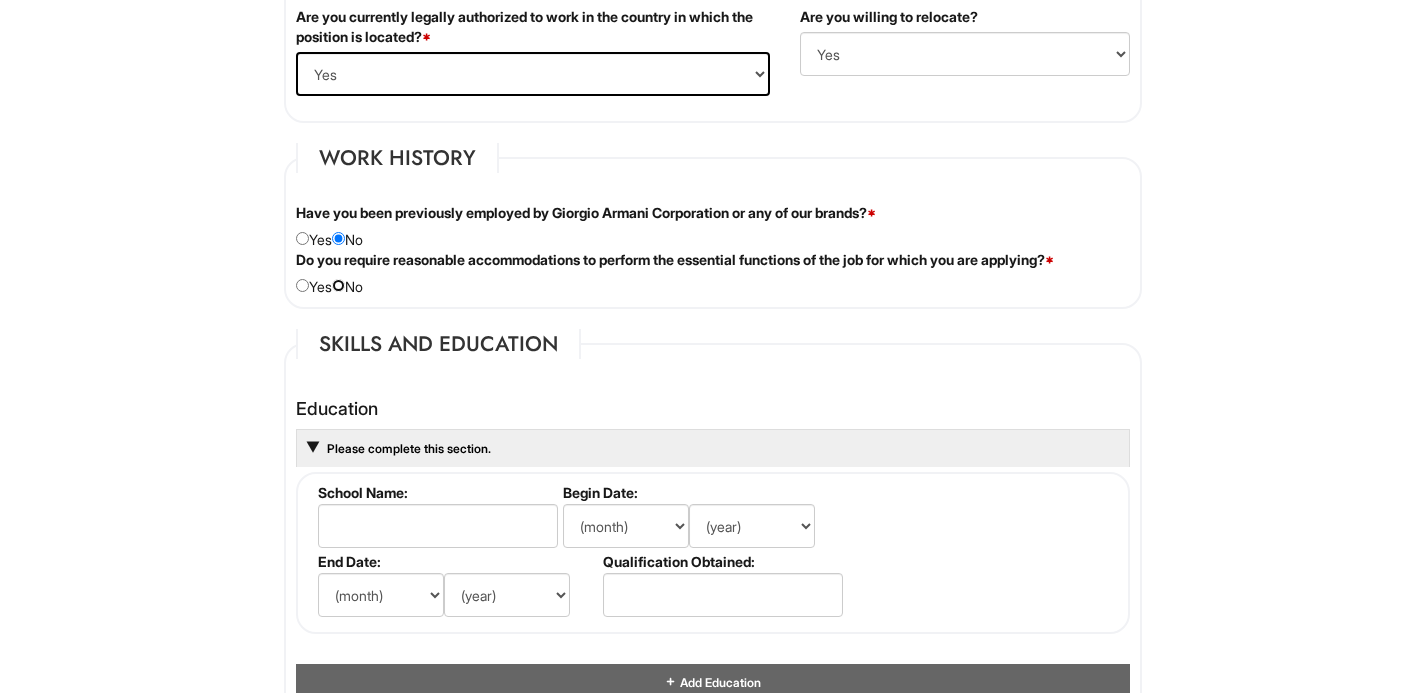 click at bounding box center (338, 285) 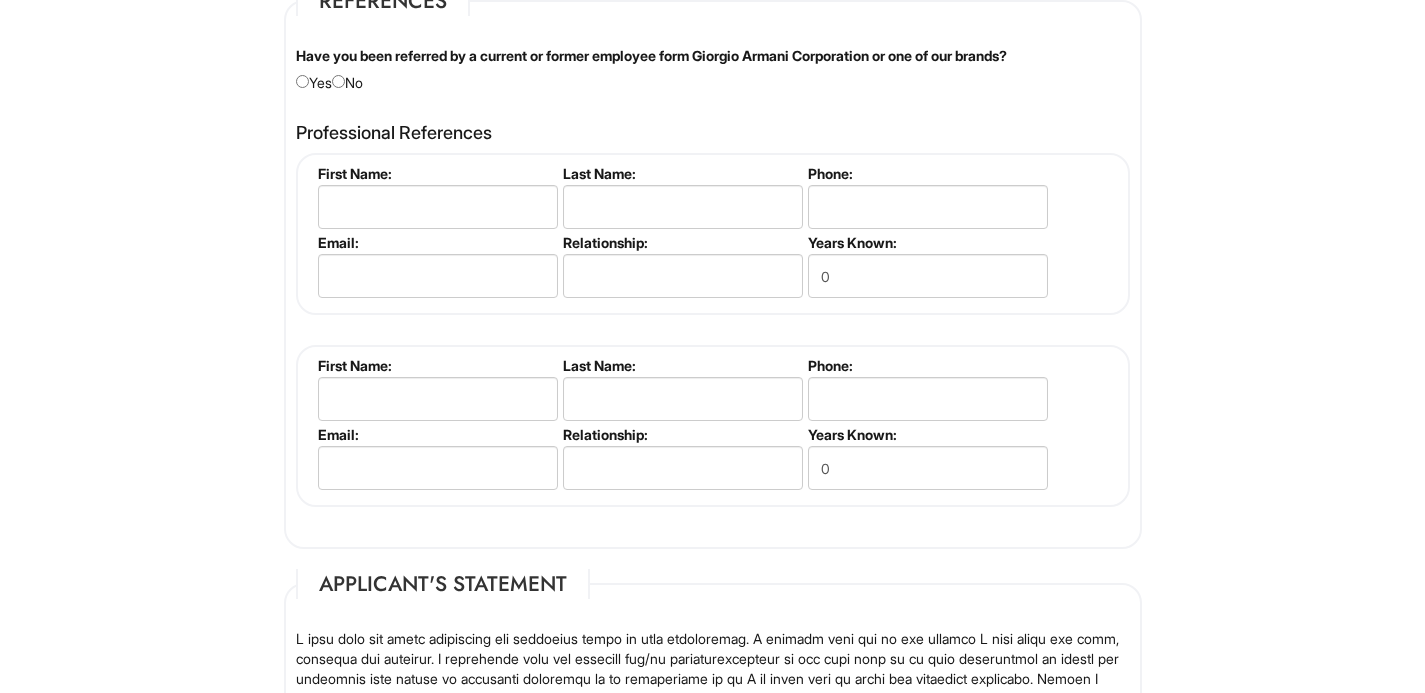 scroll, scrollTop: 1989, scrollLeft: 0, axis: vertical 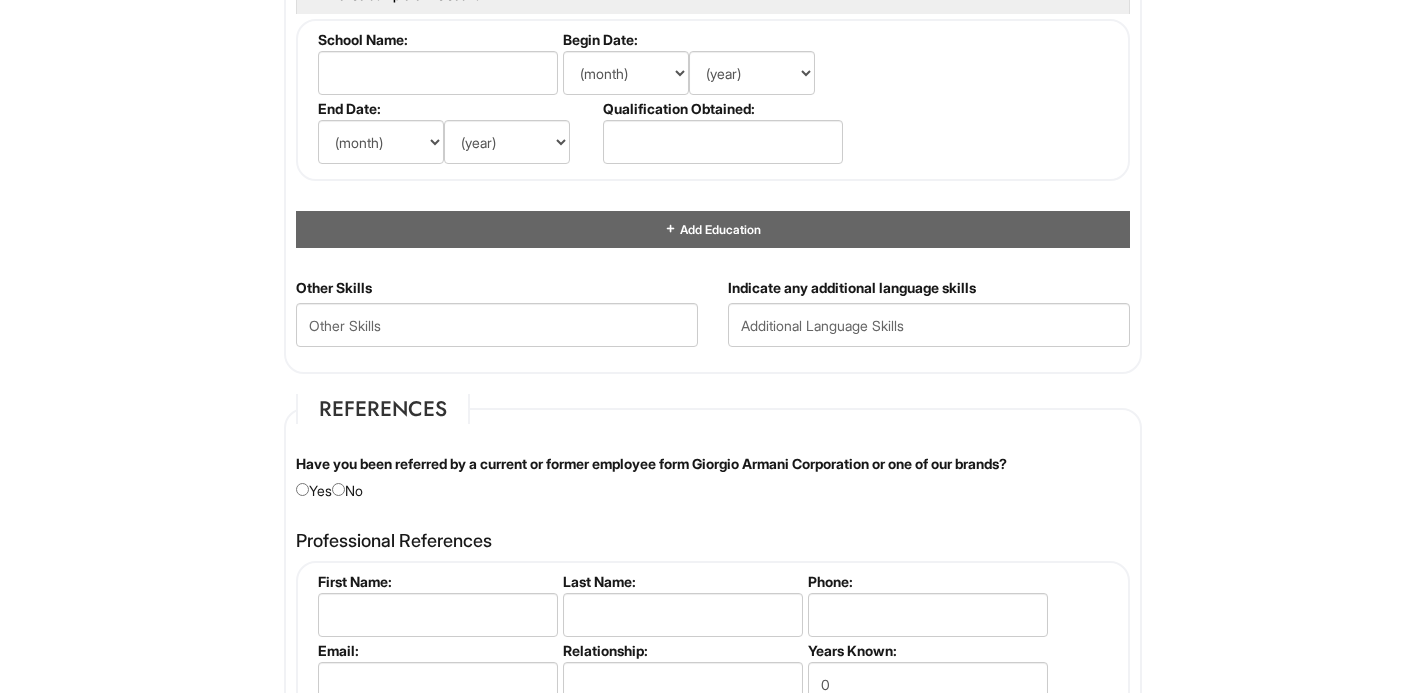 click on "References
Have you been referred by a current or former employee form Giorgio Armani Corporation or one of our brands?    Yes   No
Please provide the name of the employee:
Professional References
Please complete this section.
First Name:
Last Name:
Phone:
Email:
Relationship:
Years Known:
0
Please complete this section.
First Name:
Last Name:
Phone:
Email:
Relationship:
Years Known:
0
Add References
First Name:
Last Name:
Phone:
Email:
Relationship:
Years Known:
0" at bounding box center (713, 675) 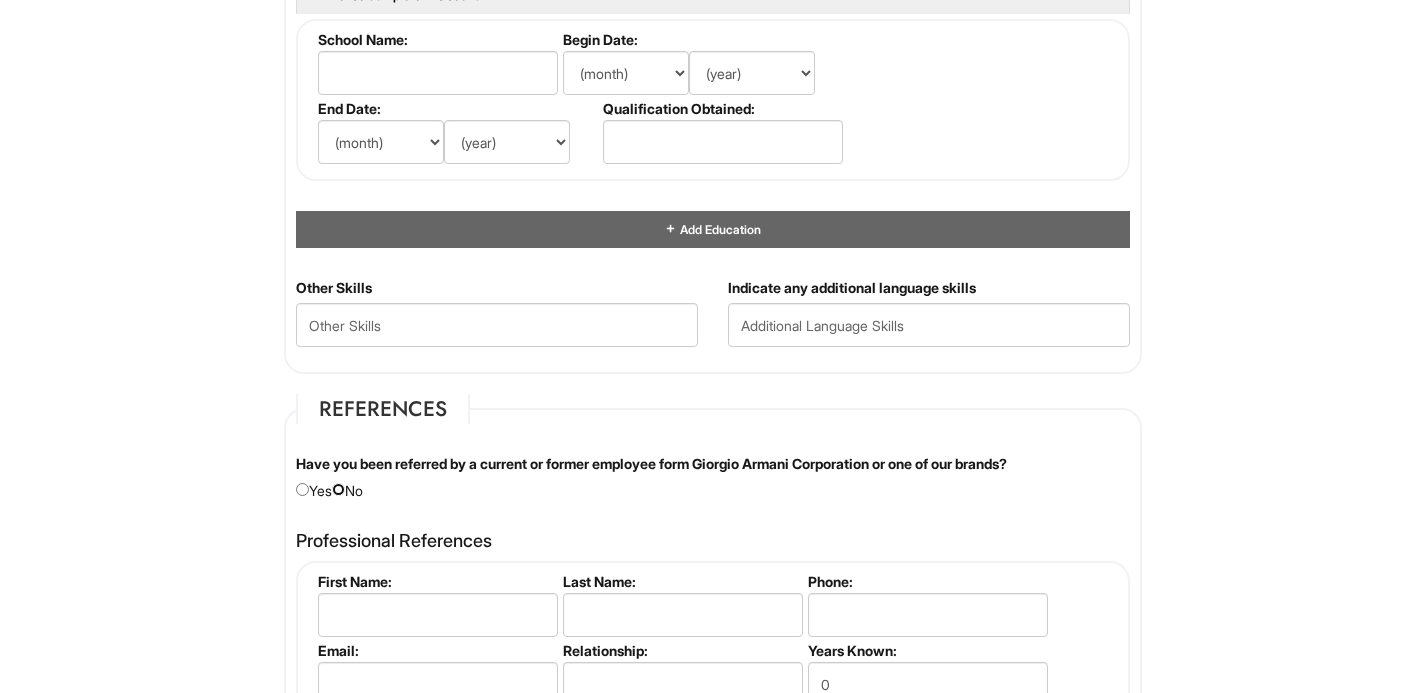 click at bounding box center [338, 489] 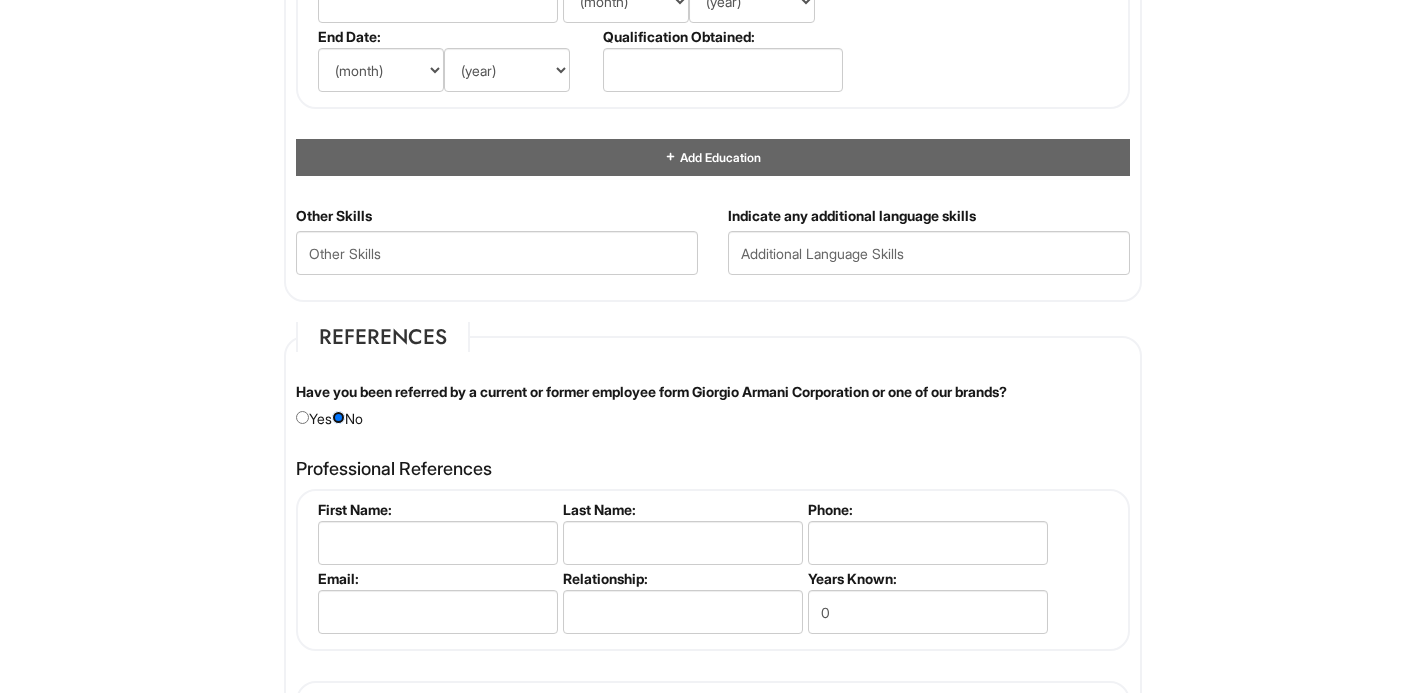 scroll, scrollTop: 2086, scrollLeft: 0, axis: vertical 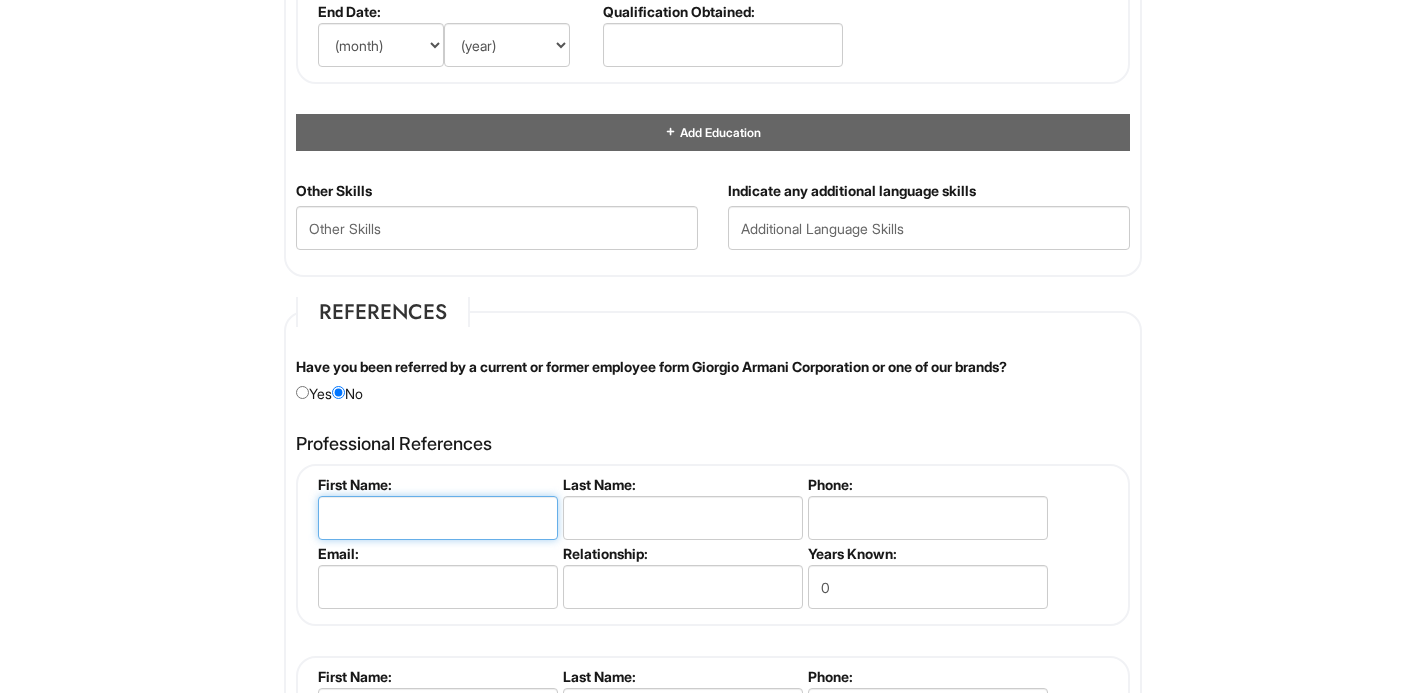 click at bounding box center (438, 518) 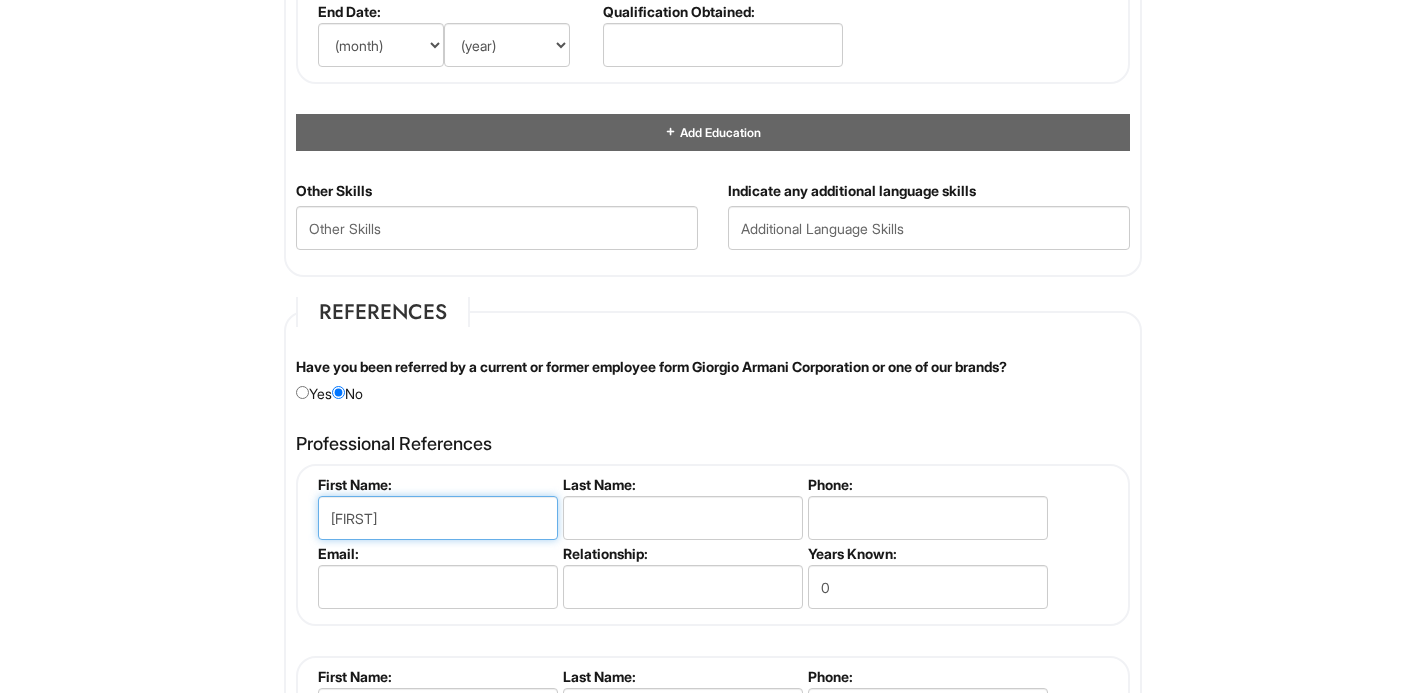 type on "[FIRST]" 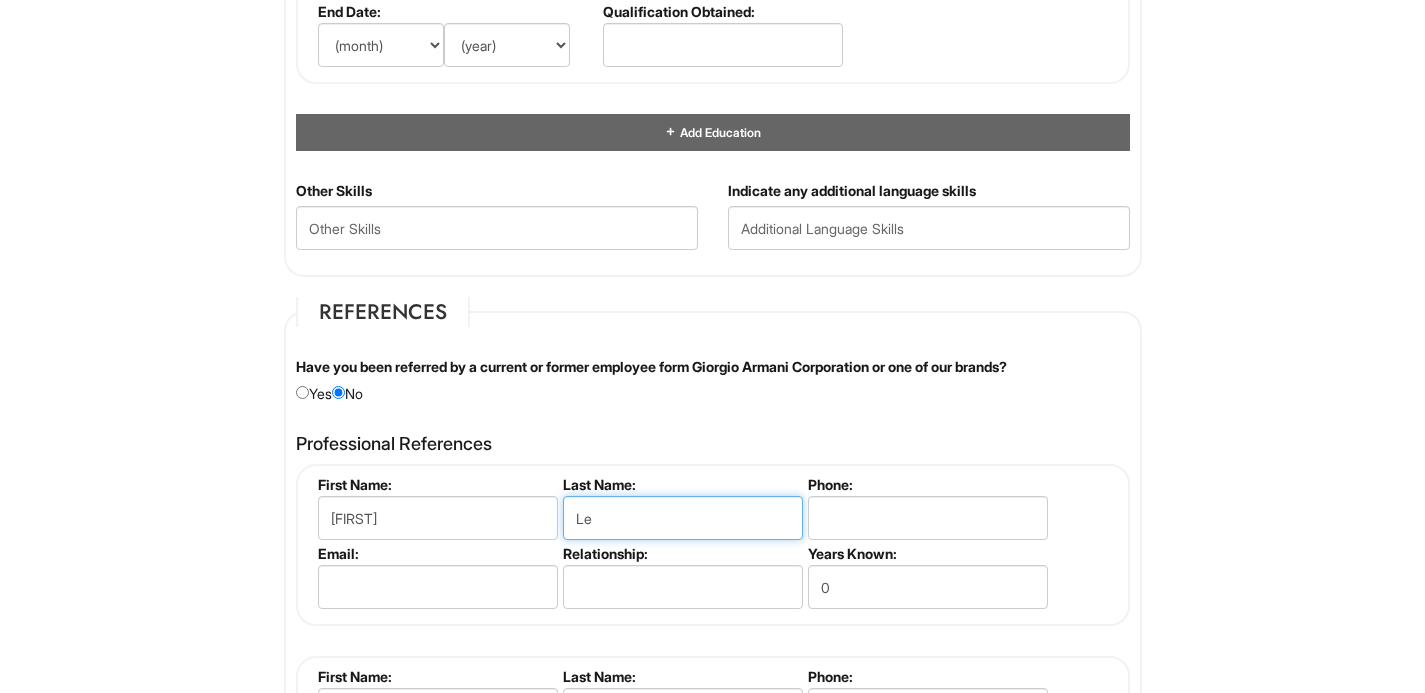 type on "Le" 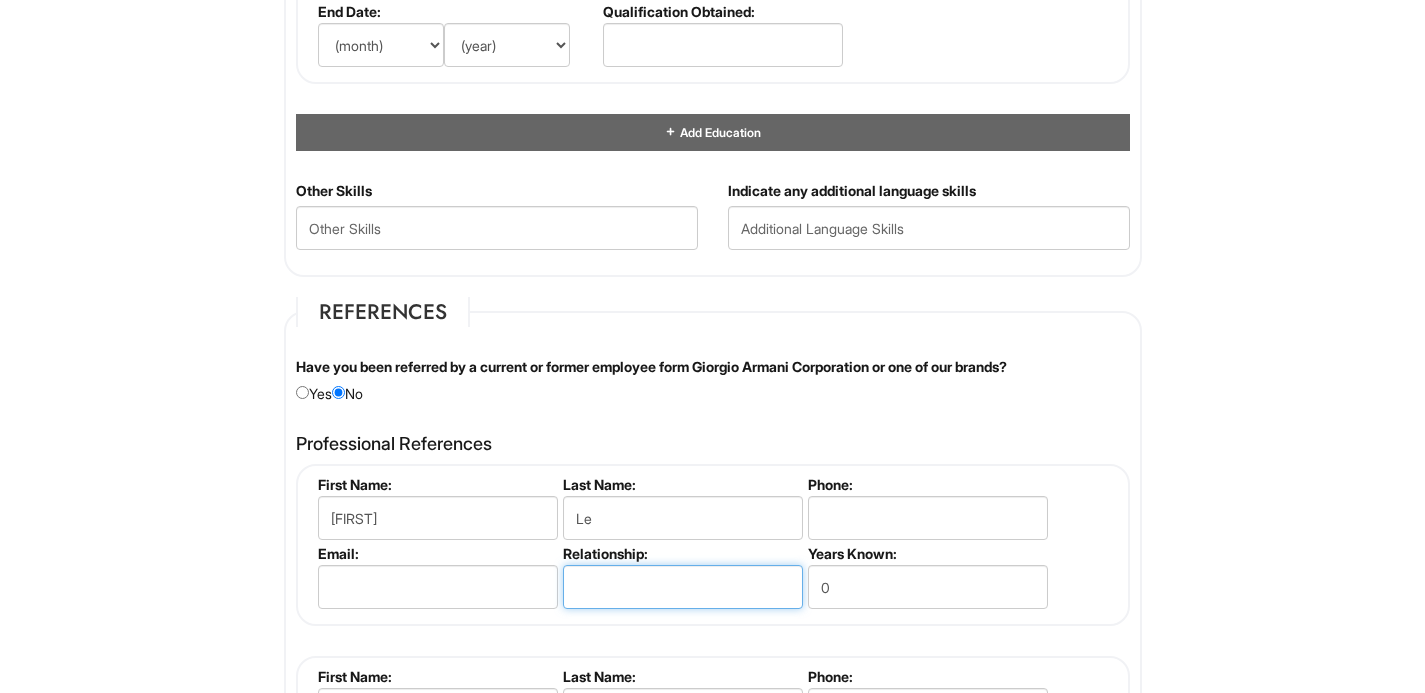 click at bounding box center [683, 587] 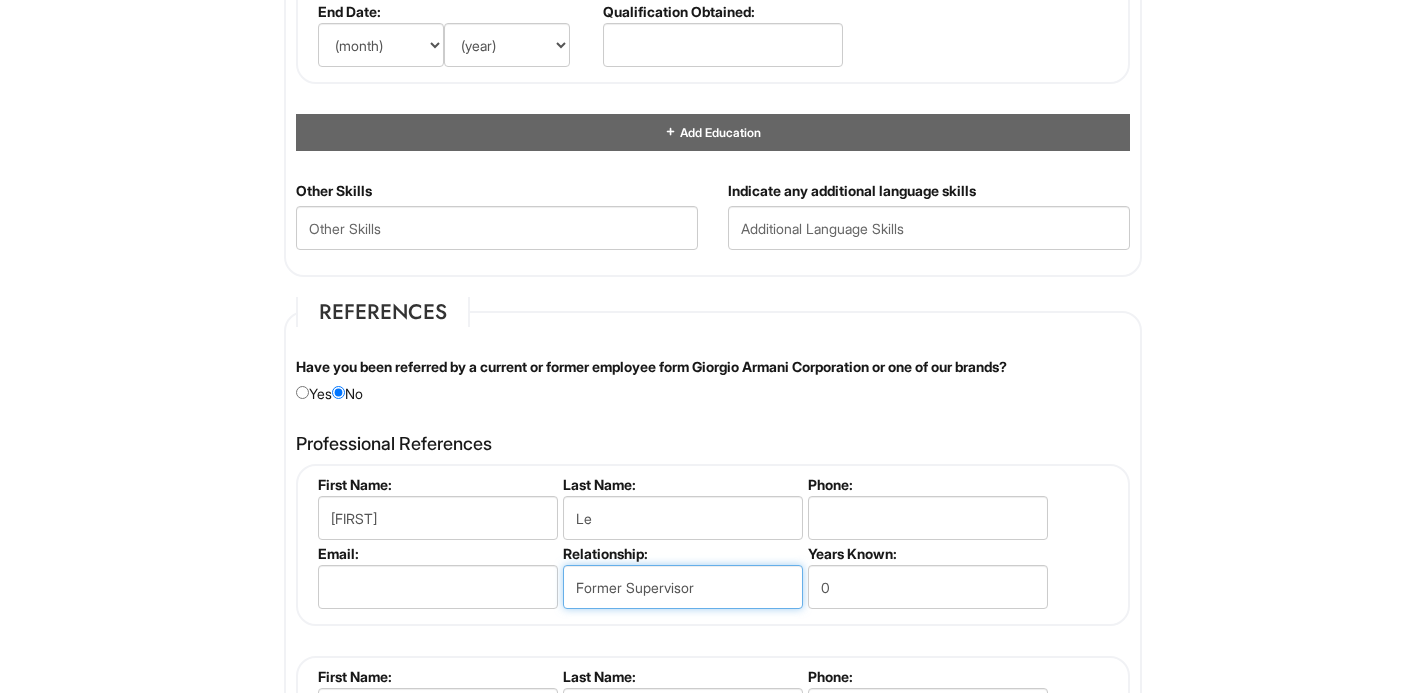 type on "Former Supervisor" 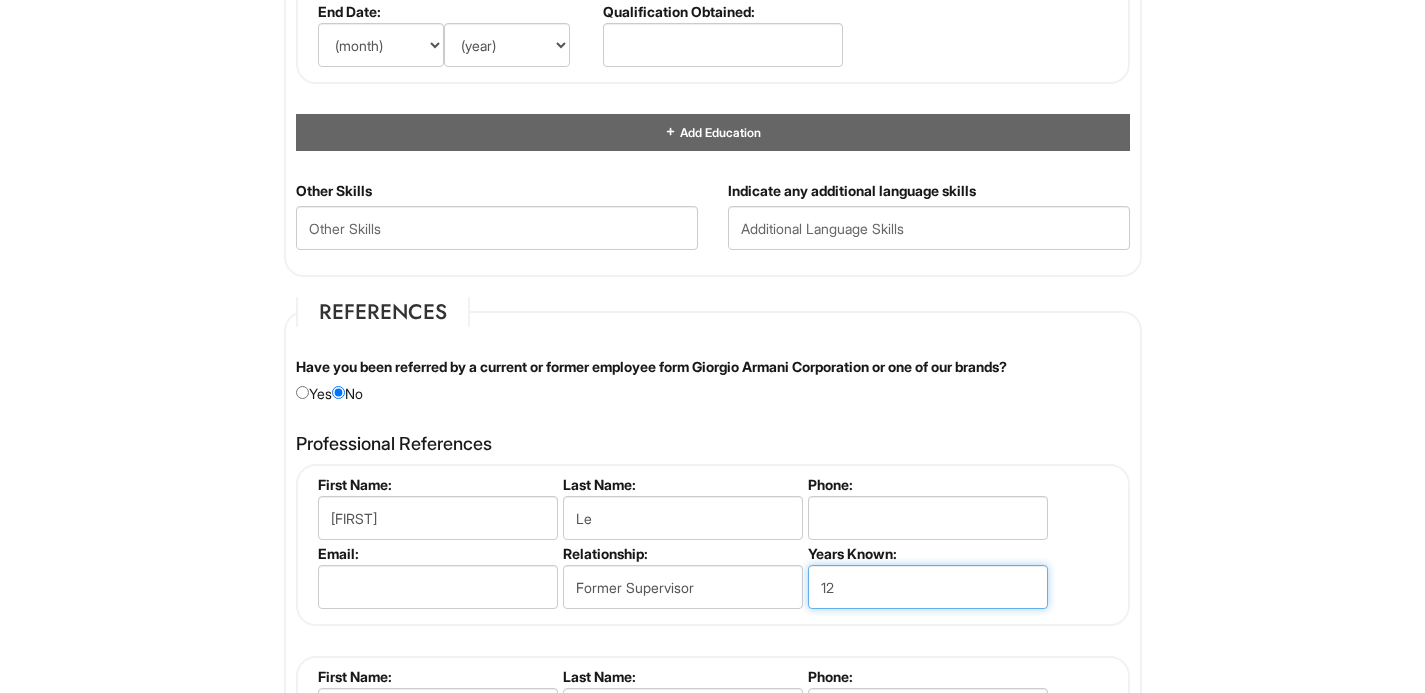 type on "12" 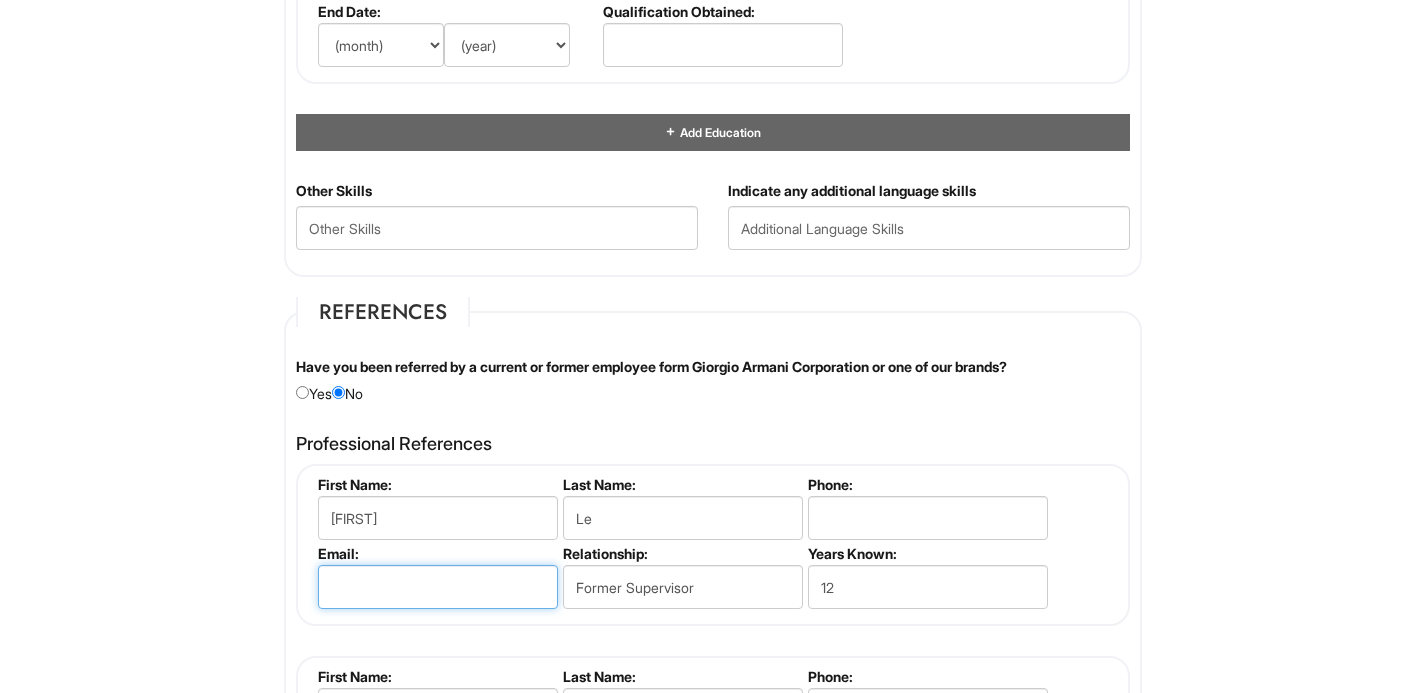 click at bounding box center [438, 587] 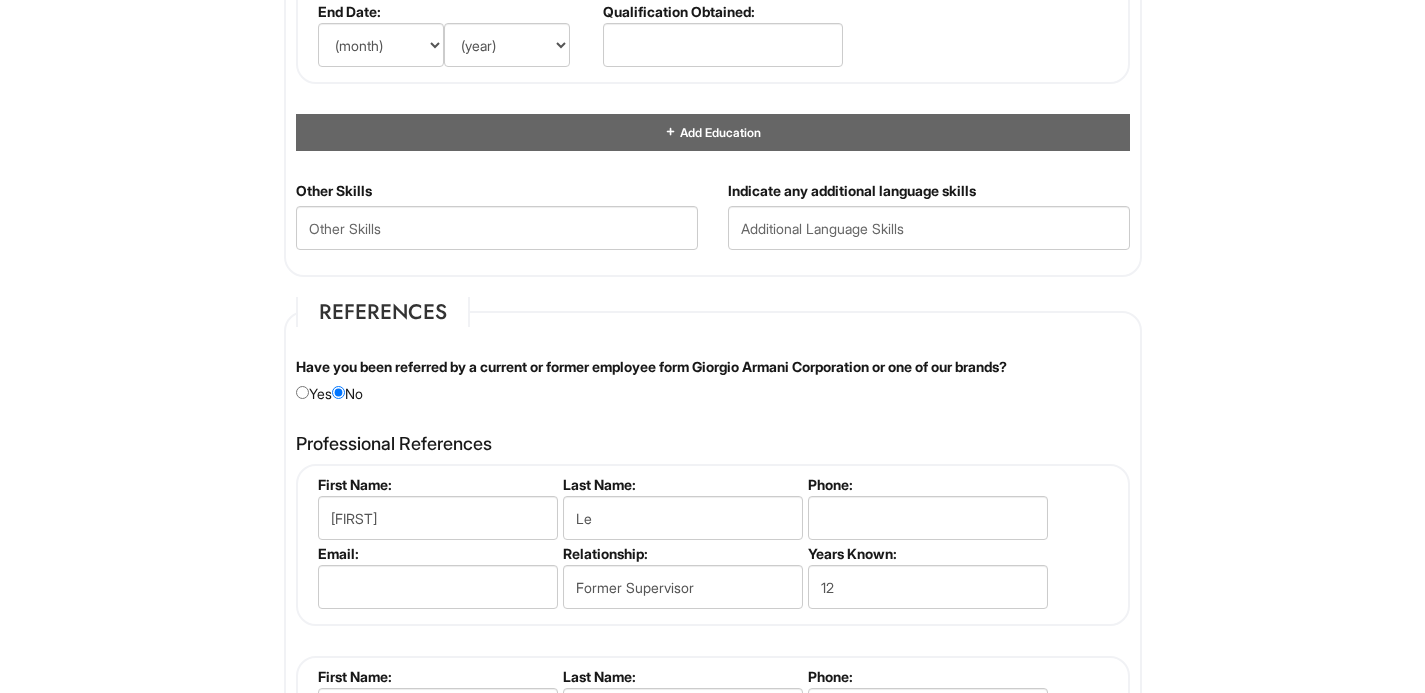 click on "Please Complete This Form 1 2 3 Stock Associate - A|X Armani Exchange PLEASE COMPLETE ALL REQUIRED FIELDS
We are an Equal Opportunity Employer. All persons shall have the opportunity to be considered for employment without regard to their race, color, creed, religion, national origin, ancestry, citizenship status, age, disability, gender, sex, sexual orientation, veteran status, genetic information or any other characteristic protected by applicable federal, state or local laws. We will endeavor to make a reasonable accommodation to the known physical or mental limitations of a qualified applicant with a disability unless the accommodation would impose an undue hardship on the operation of our business. If you believe you require such assistance to complete this form or to participate in an interview, please let us know.
Personal Information
Last Name  *   [LAST]
First Name  *   [FIRST]
Middle Name
E-mail Address  *   [EMAIL]
Phone  *   [PHONE]" at bounding box center (712, -133) 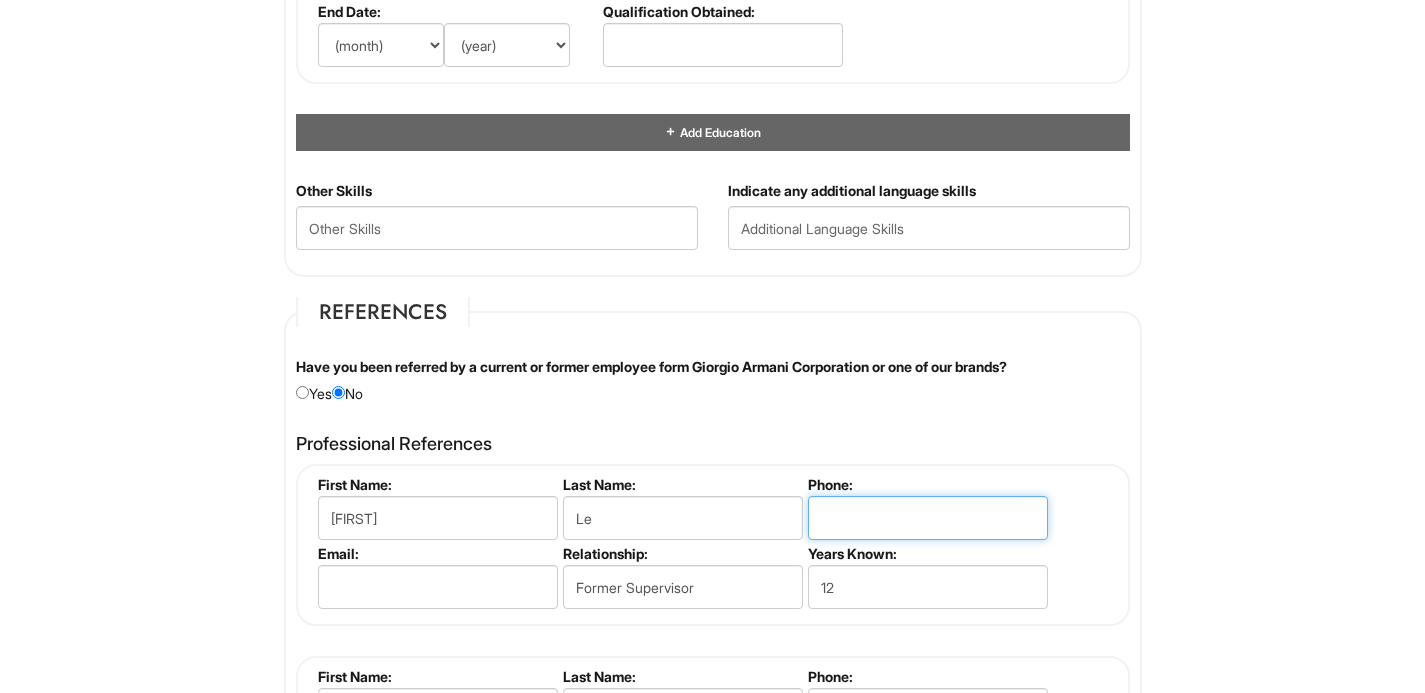 click at bounding box center (928, 518) 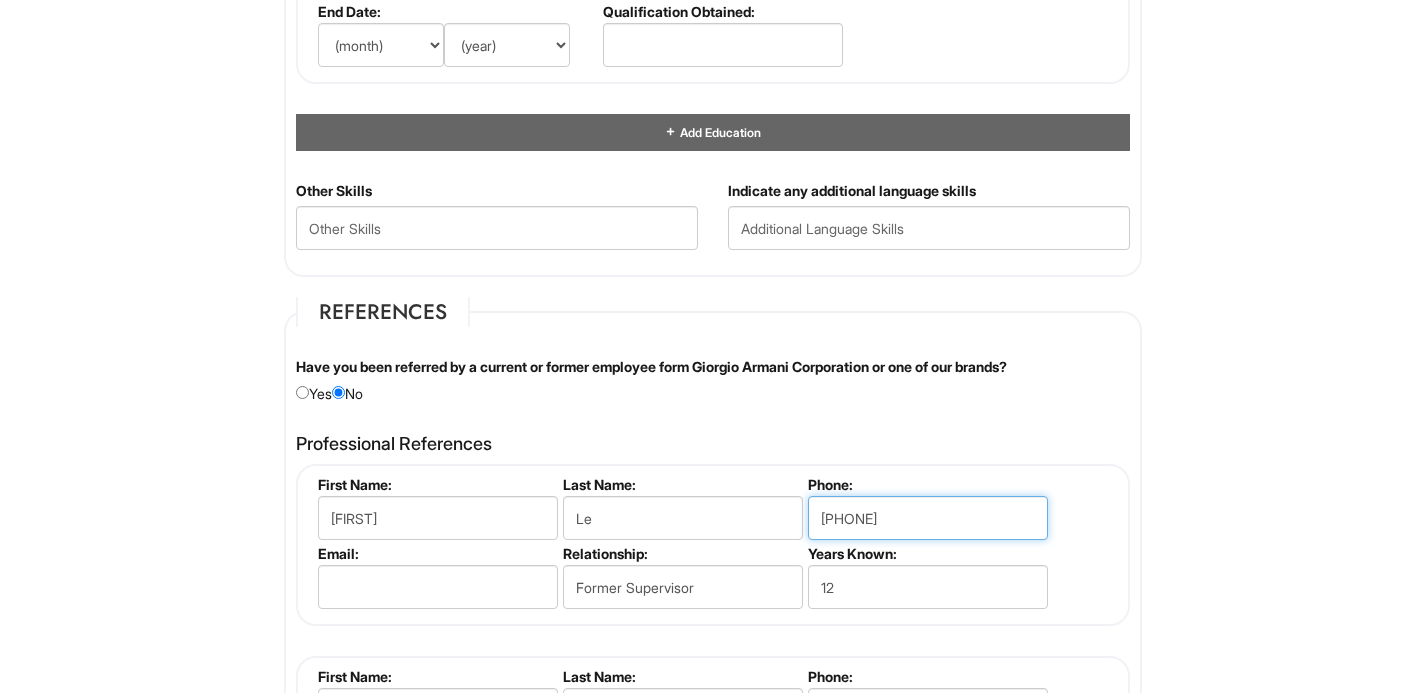 type on "[PHONE]" 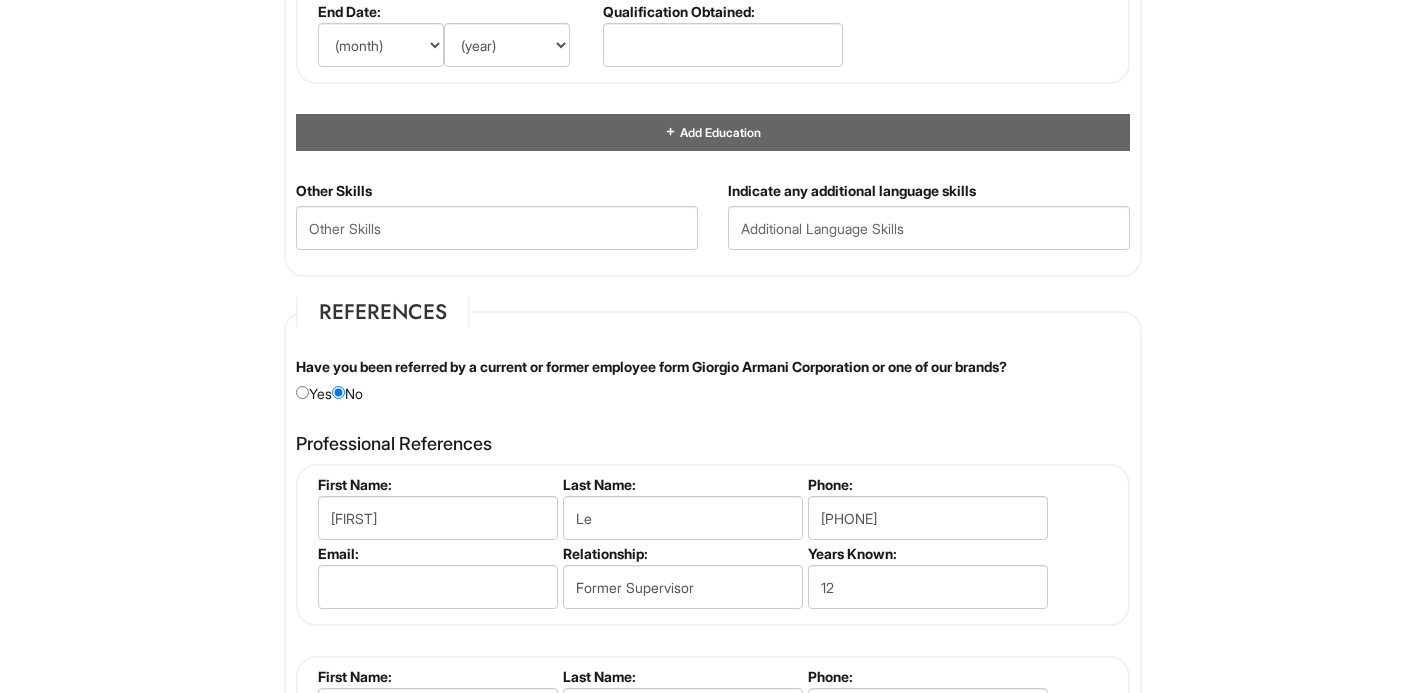 click on "Please Complete This Form 1 2 3 Stock Associate - A|X Armani Exchange PLEASE COMPLETE ALL REQUIRED FIELDS
We are an Equal Opportunity Employer. All persons shall have the opportunity to be considered for employment without regard to their race, color, creed, religion, national origin, ancestry, citizenship status, age, disability, gender, sex, sexual orientation, veteran status, genetic information or any other characteristic protected by applicable federal, state or local laws. We will endeavor to make a reasonable accommodation to the known physical or mental limitations of a qualified applicant with a disability unless the accommodation would impose an undue hardship on the operation of our business. If you believe you require such assistance to complete this form or to participate in an interview, please let us know.
Personal Information
Last Name  *   [LAST]
First Name  *   [FIRST]
Middle Name
E-mail Address  *   [EMAIL]
Phone  *   [PHONE]" at bounding box center [712, -133] 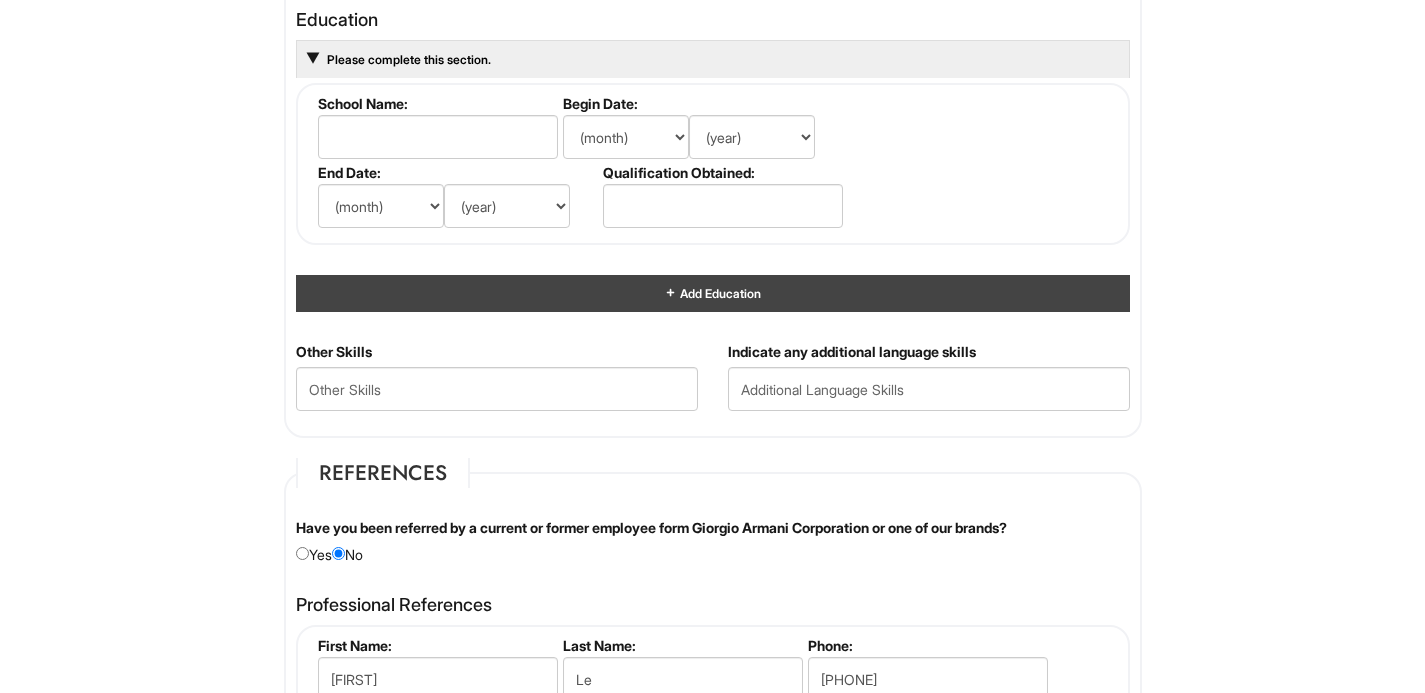 scroll, scrollTop: 1735, scrollLeft: 0, axis: vertical 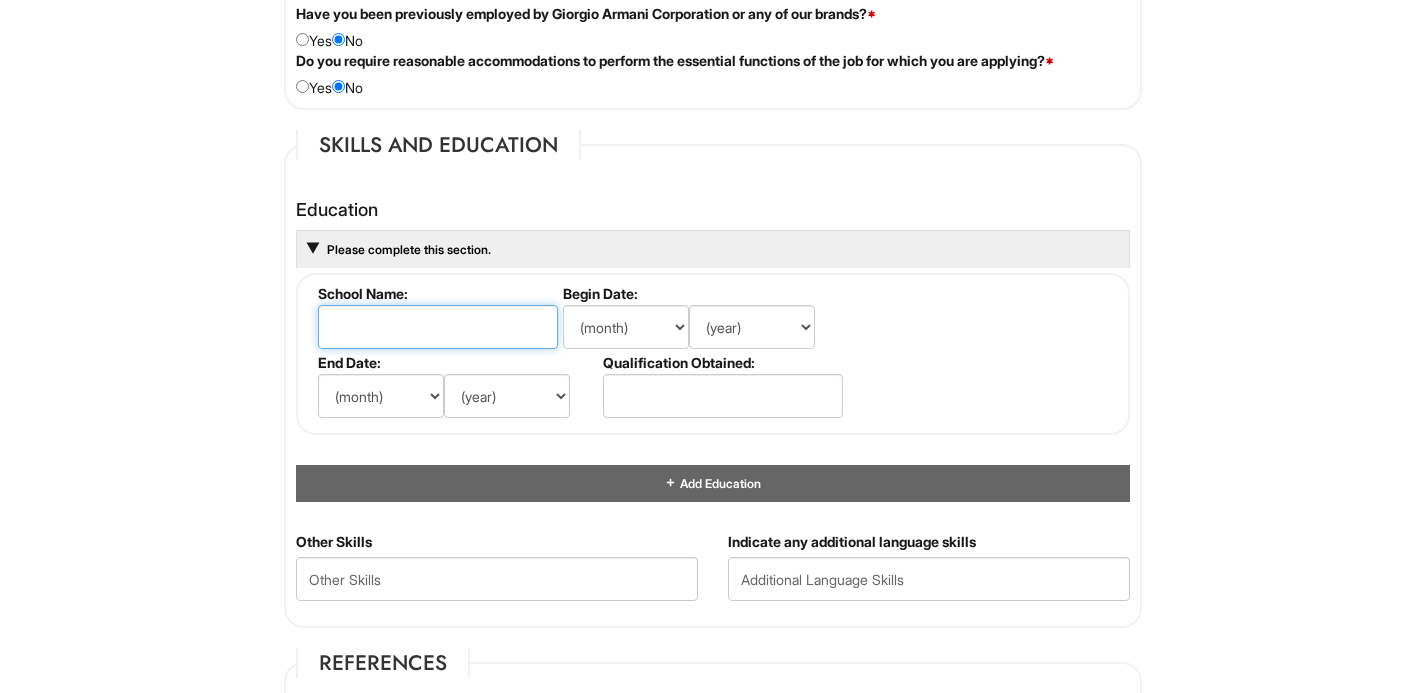 click at bounding box center [438, 327] 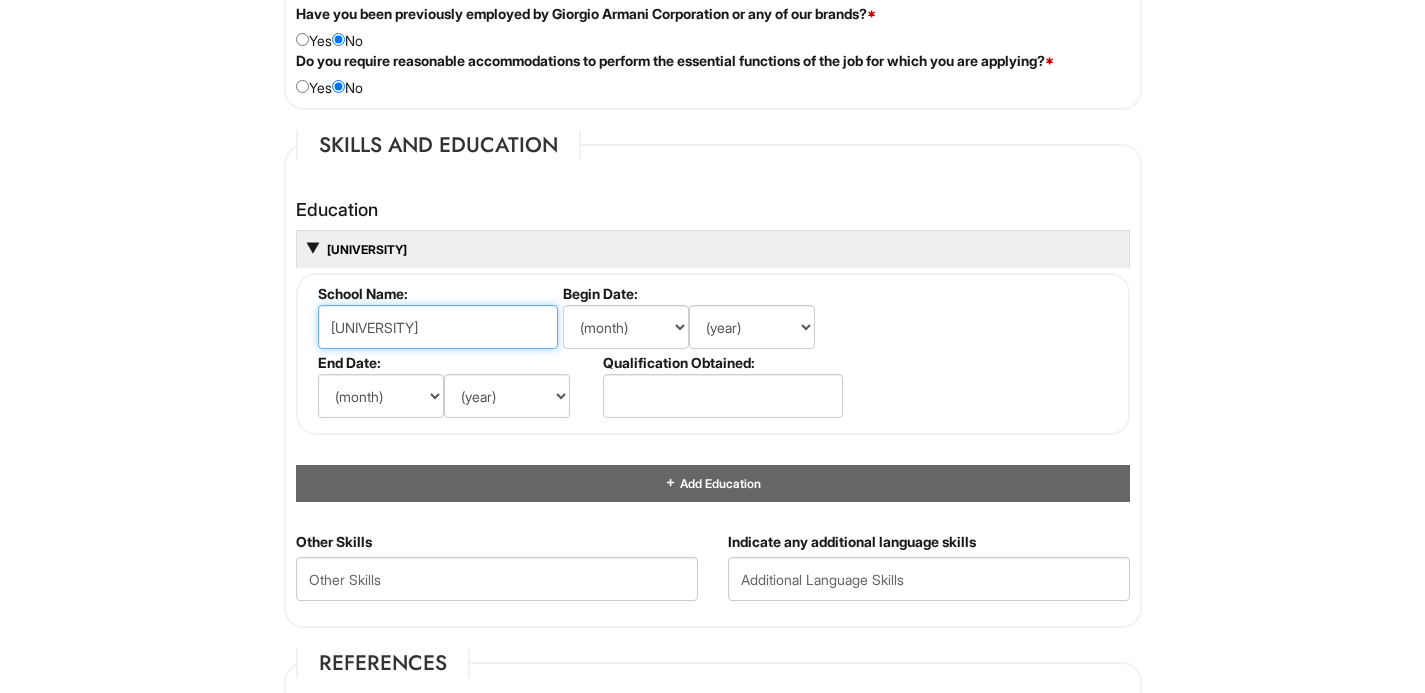type on "[UNIVERSITY]" 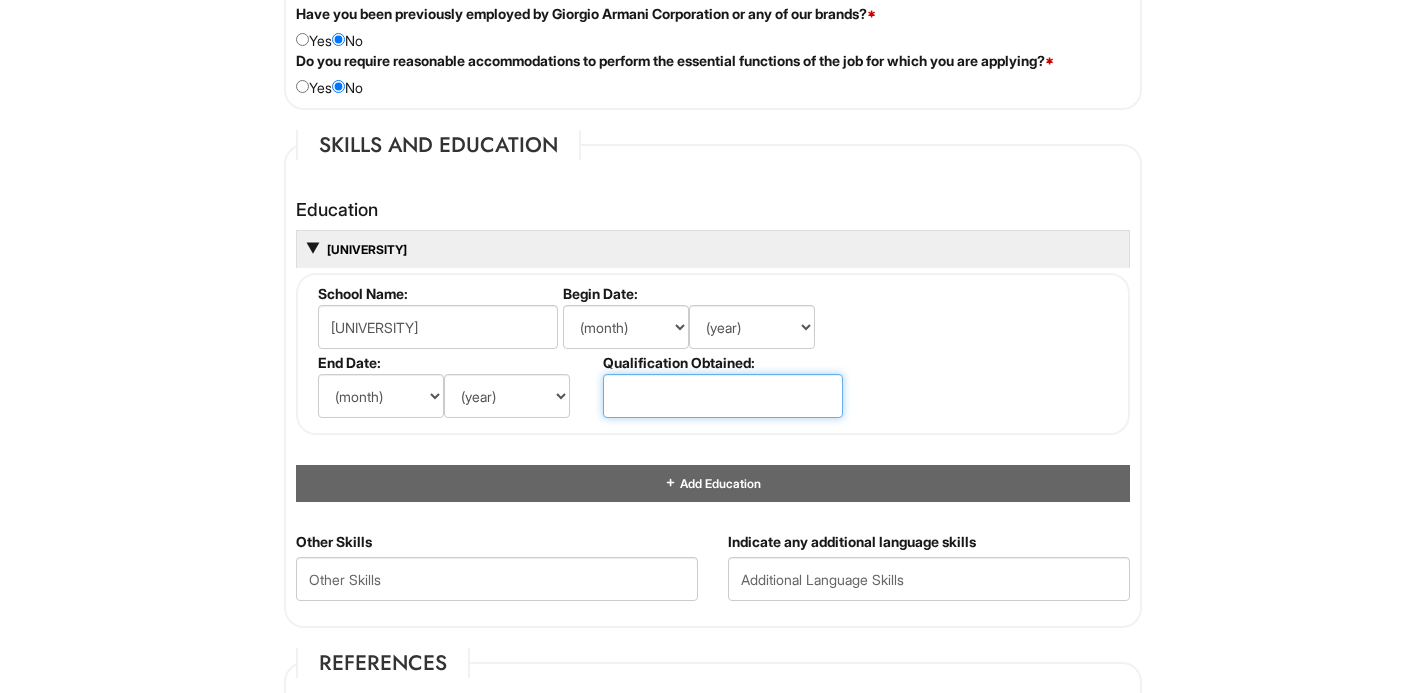 click at bounding box center (723, 396) 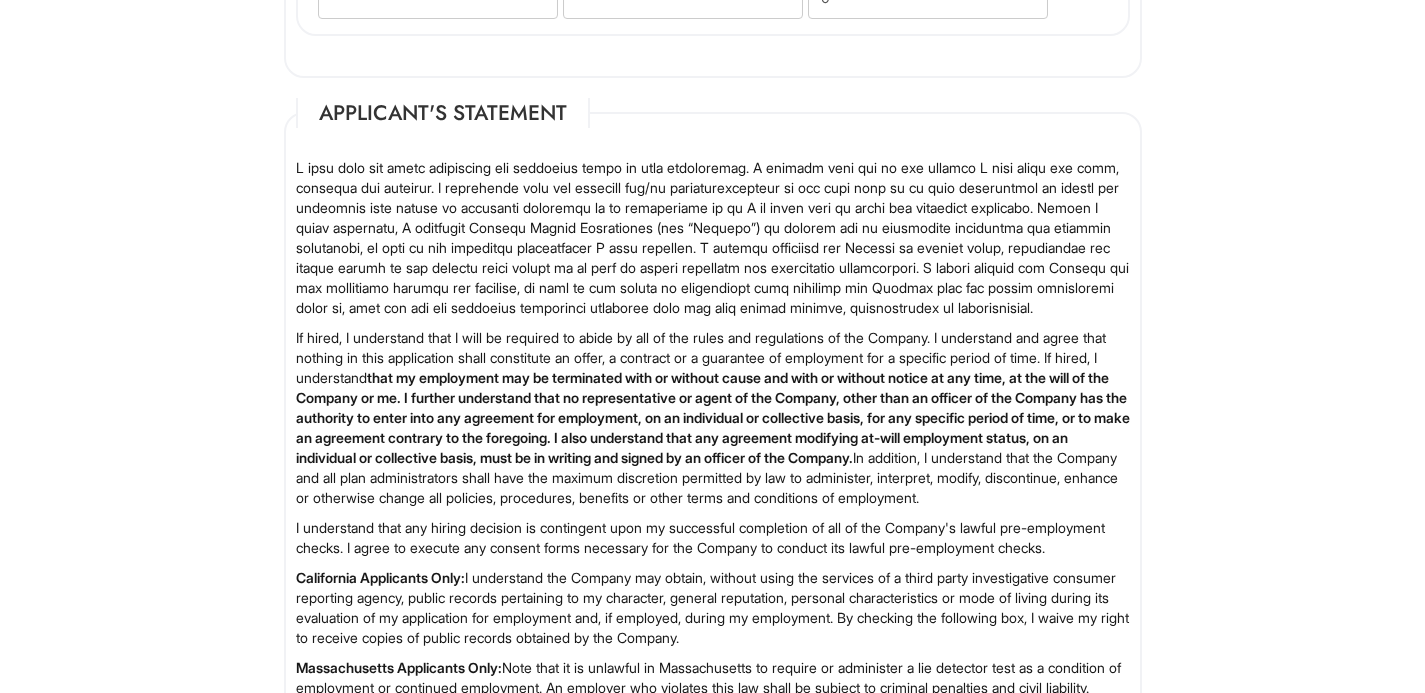 scroll, scrollTop: 3293, scrollLeft: 0, axis: vertical 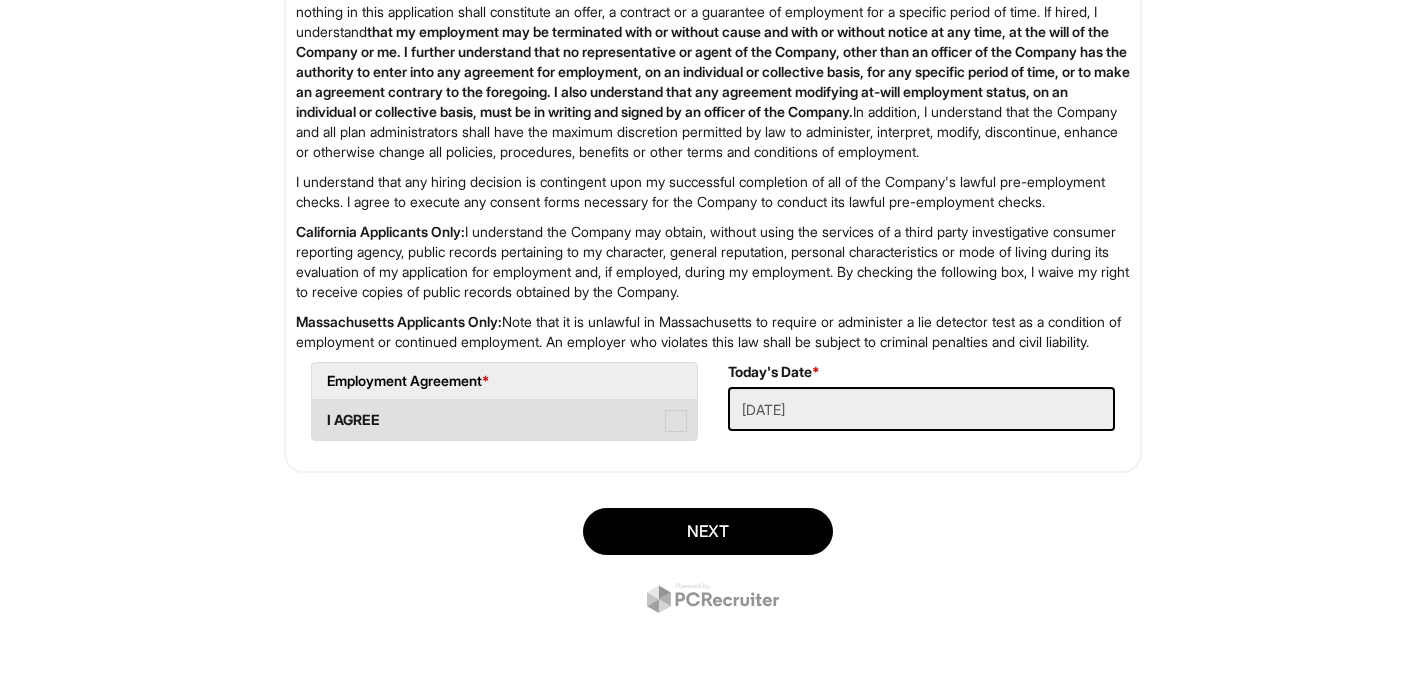 type on "[TITLE] of Occupational Therapy" 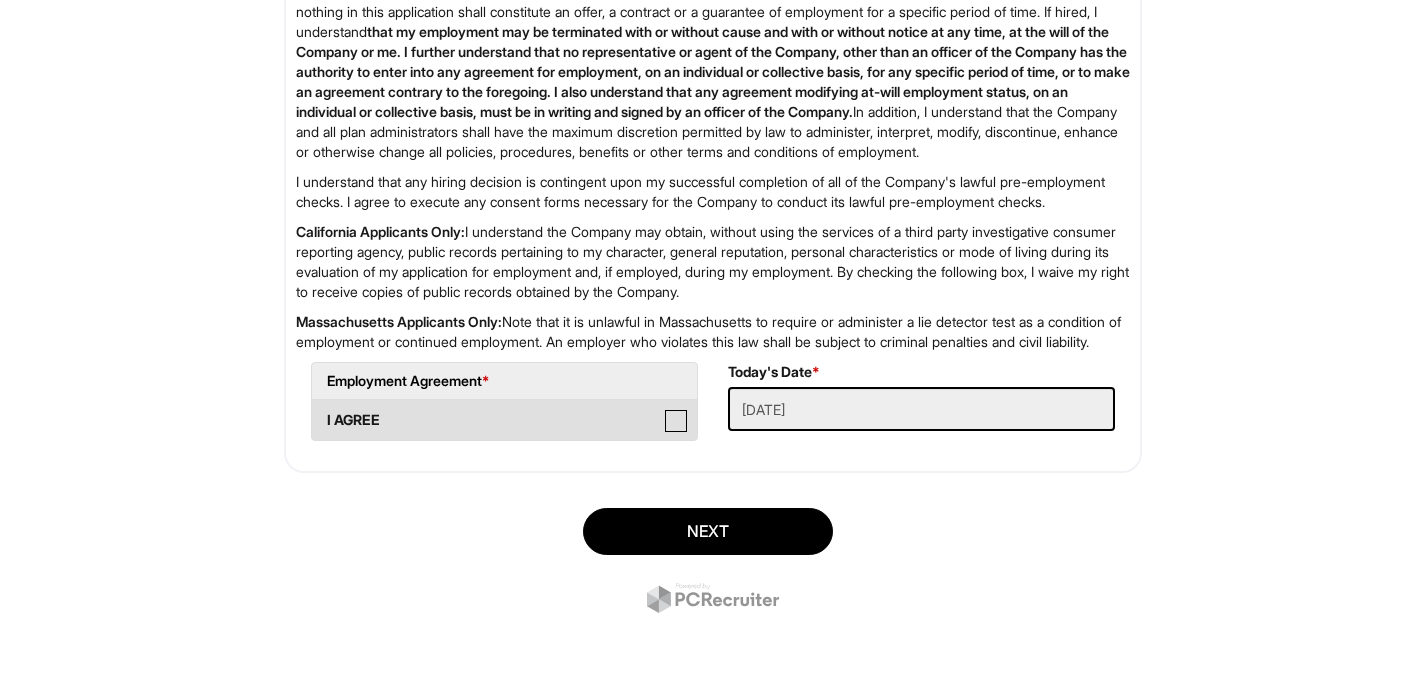 click on "I AGREE" at bounding box center (318, 410) 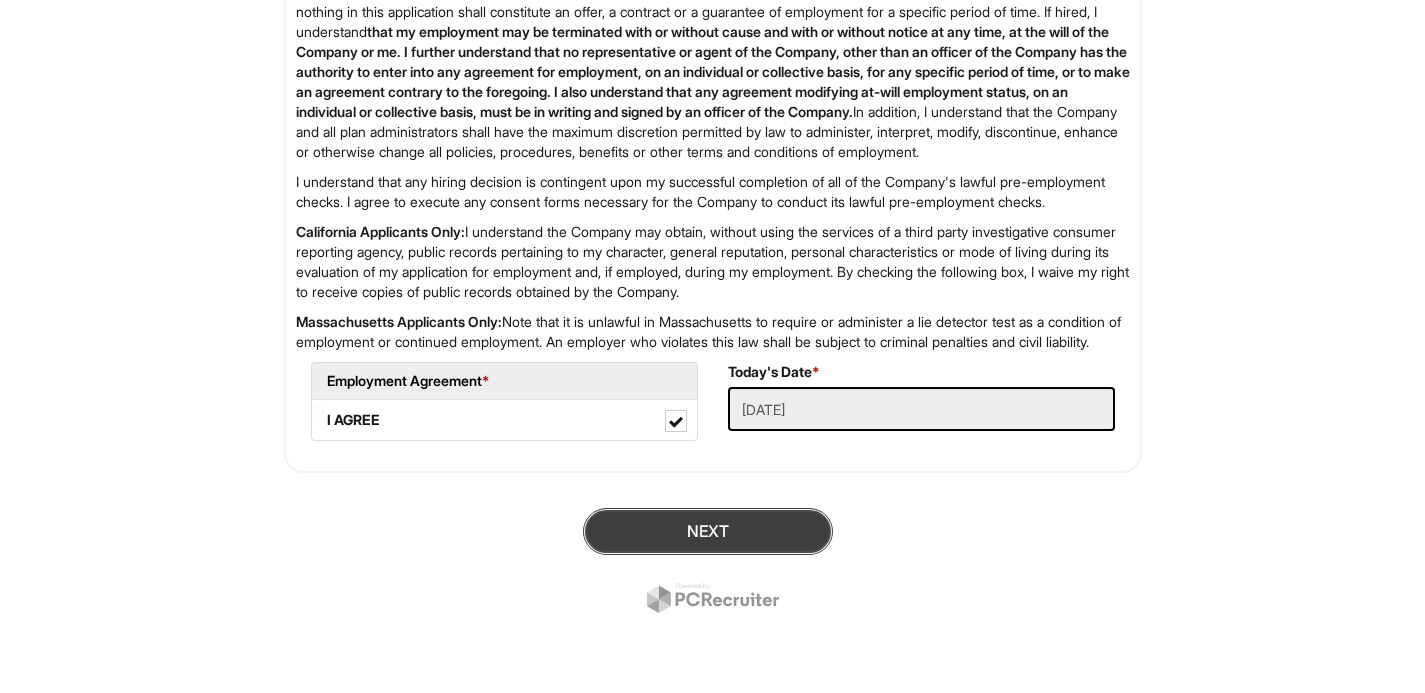 click on "Next" at bounding box center (708, 531) 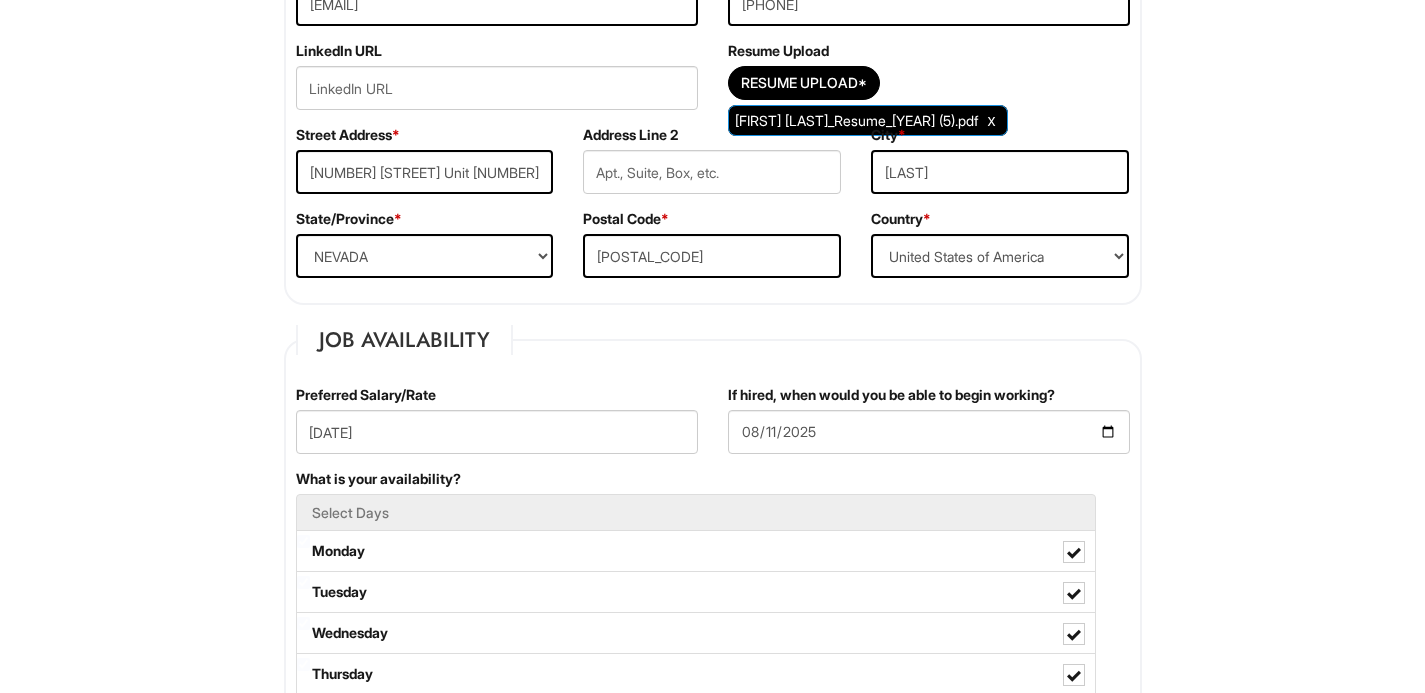 scroll, scrollTop: 576, scrollLeft: 0, axis: vertical 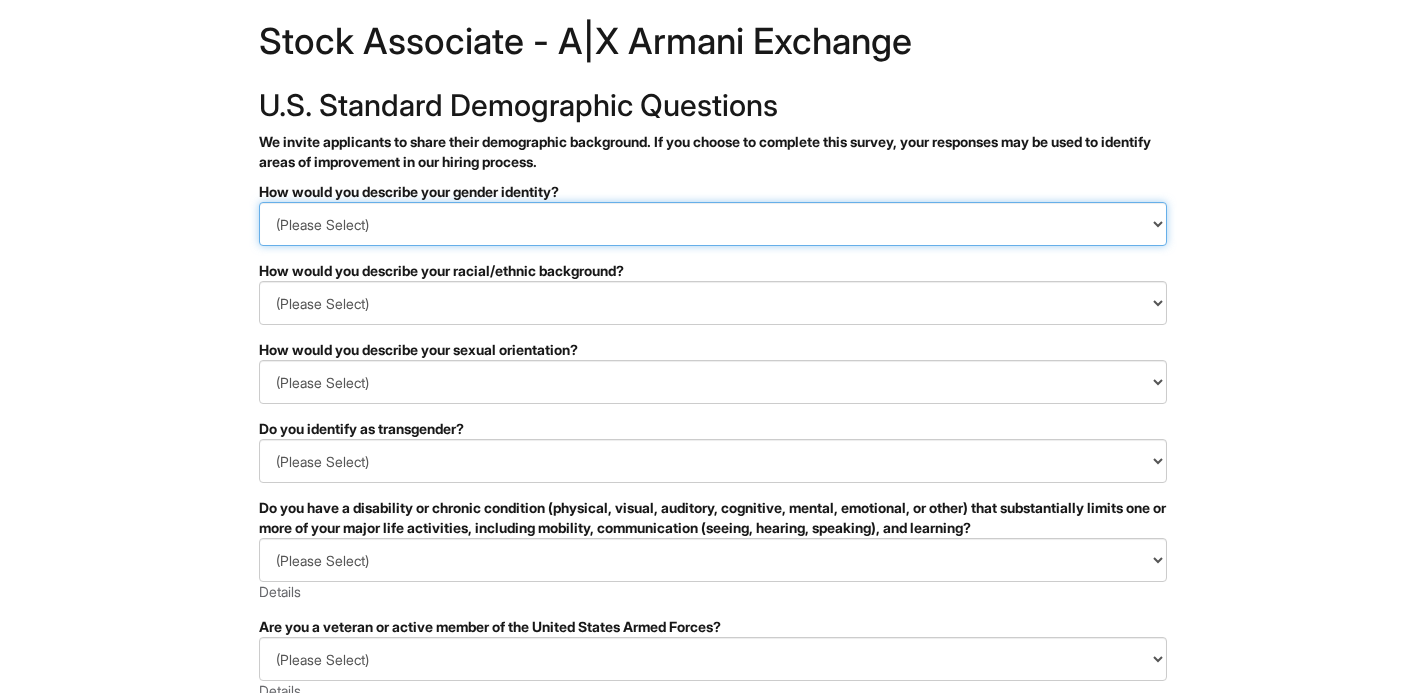 click on "(Please Select) Man Woman Non-binary I prefer to self-describe I don't wish to answer" at bounding box center [713, 224] 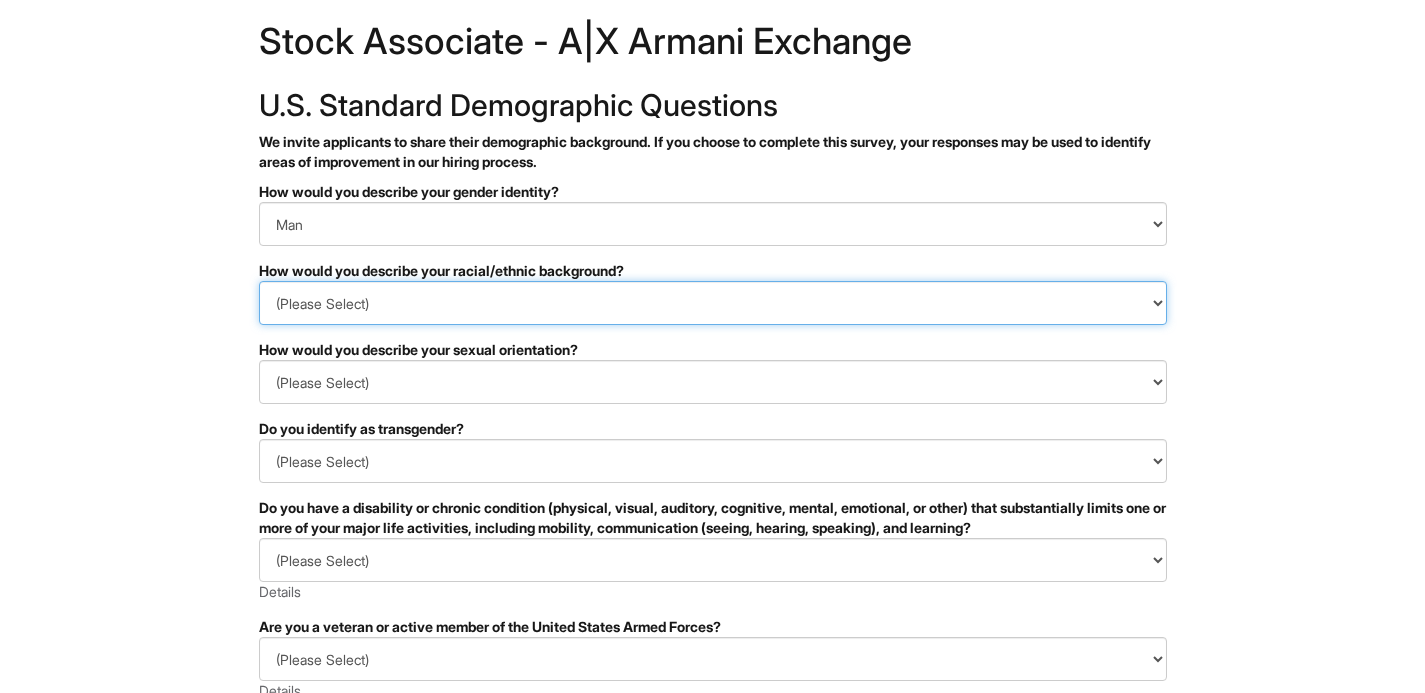 click on "(Please Select) Black or of African descent    East Asian    Hispanic, Latinx or of Spanish Origin    Indigenous, American Indian or Alaska Native    Middle Eastern or North African    Native Hawaiian or Pacific Islander    South Asian    Southeast Asian    White or European    I prefer to self-describe    I don't wish to answer" at bounding box center [713, 303] 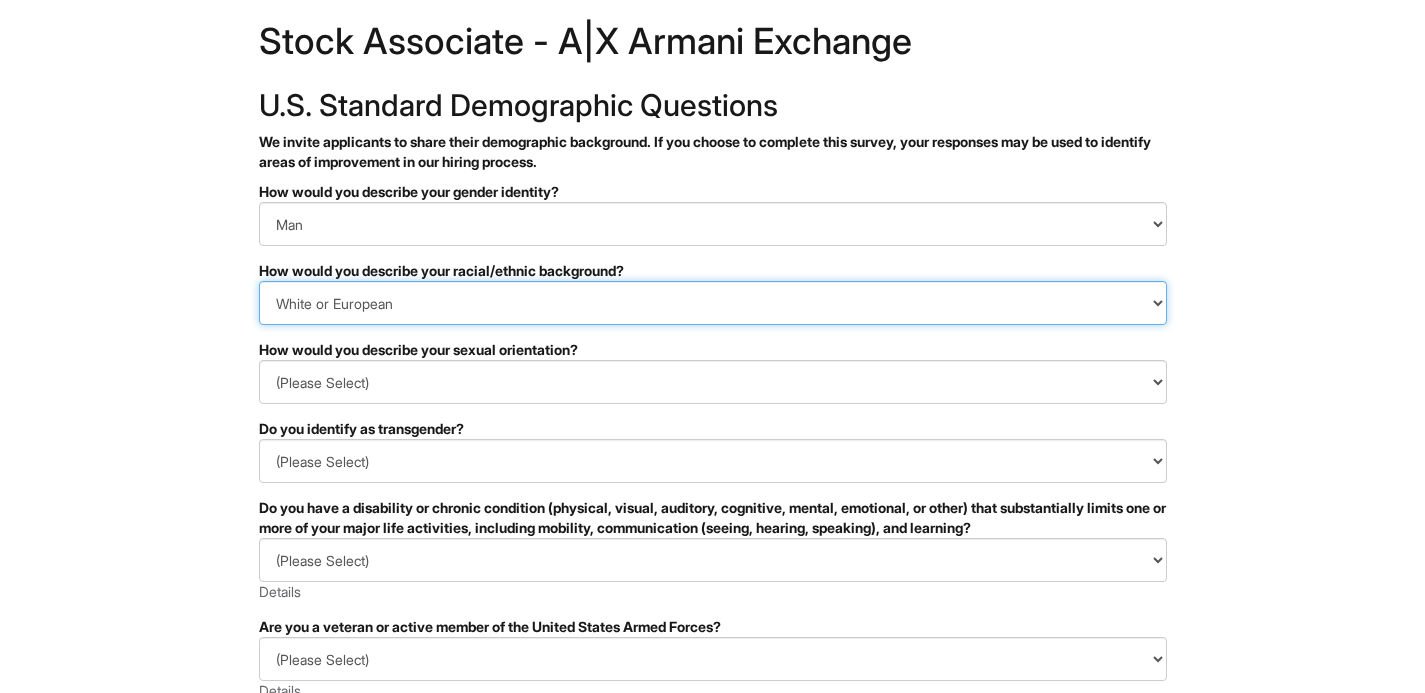 click on "(Please Select) Black or of African descent    East Asian    Hispanic, Latinx or of Spanish Origin    Indigenous, American Indian or Alaska Native    Middle Eastern or North African    Native Hawaiian or Pacific Islander    South Asian    Southeast Asian    White or European    I prefer to self-describe    I don't wish to answer" at bounding box center [713, 303] 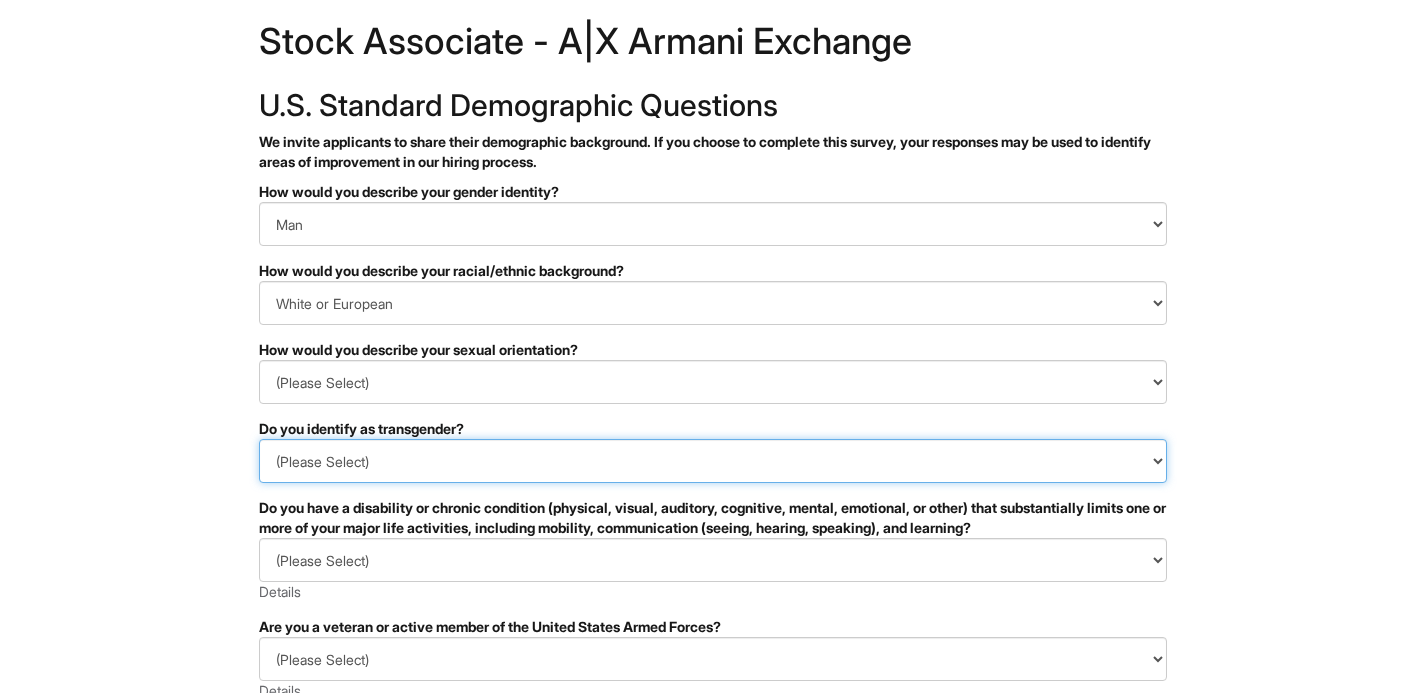 click on "(Please Select) Yes No I prefer to self-describe I don't wish to answer" at bounding box center [713, 461] 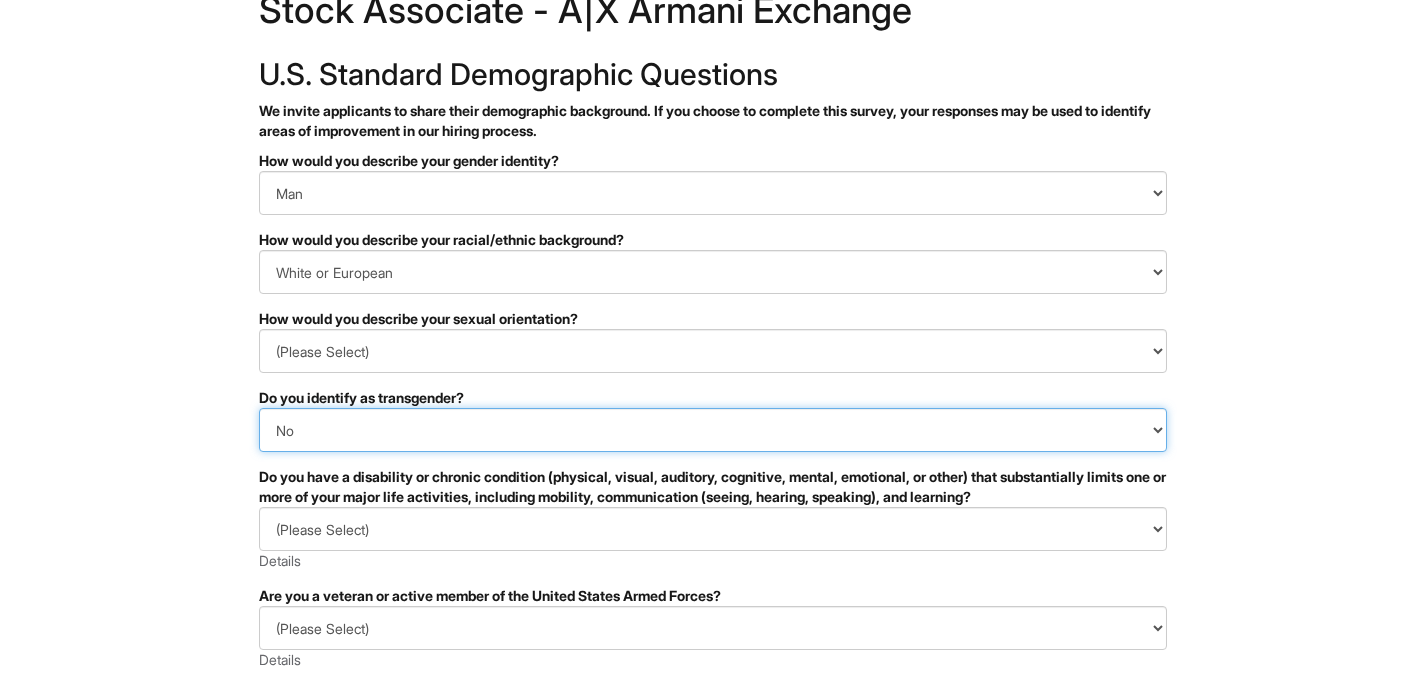 scroll, scrollTop: 83, scrollLeft: 0, axis: vertical 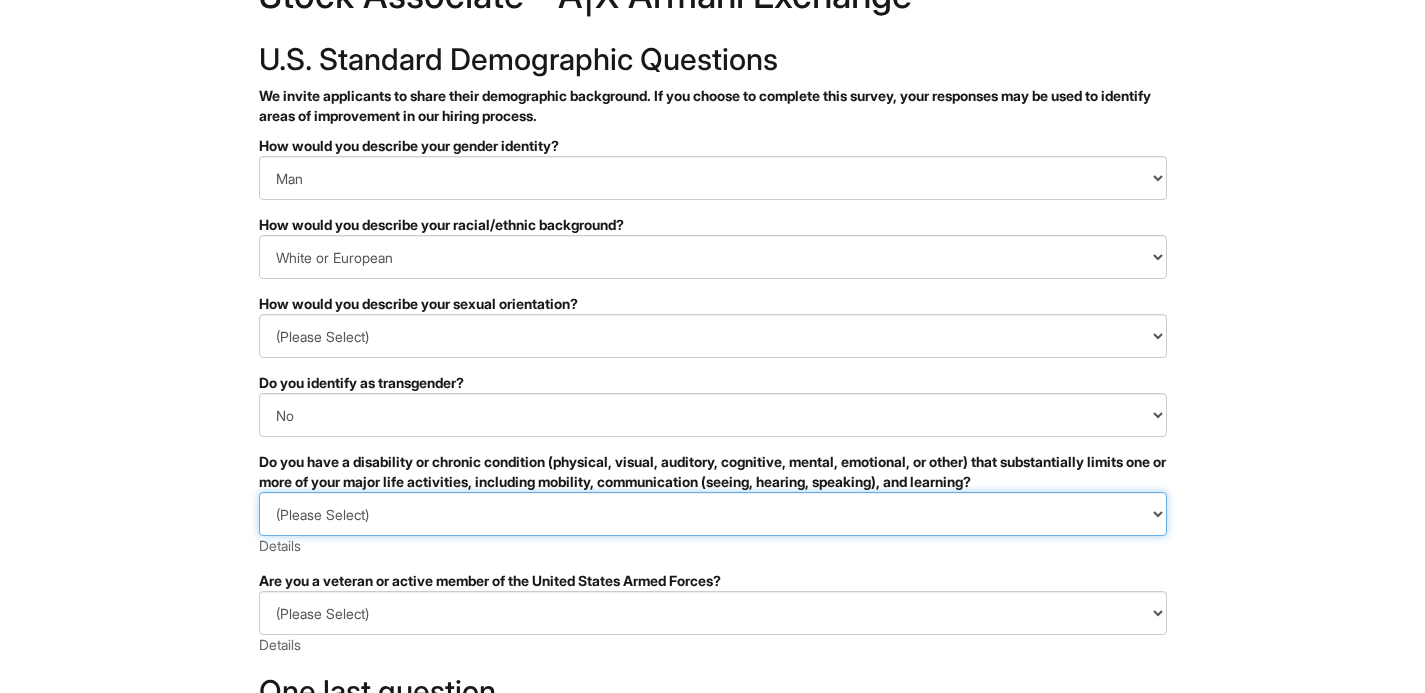 click on "(Please Select) YES, I HAVE A DISABILITY (or previously had a disability) NO, I DON'T HAVE A DISABILITY I DON'T WISH TO ANSWER" at bounding box center (713, 514) 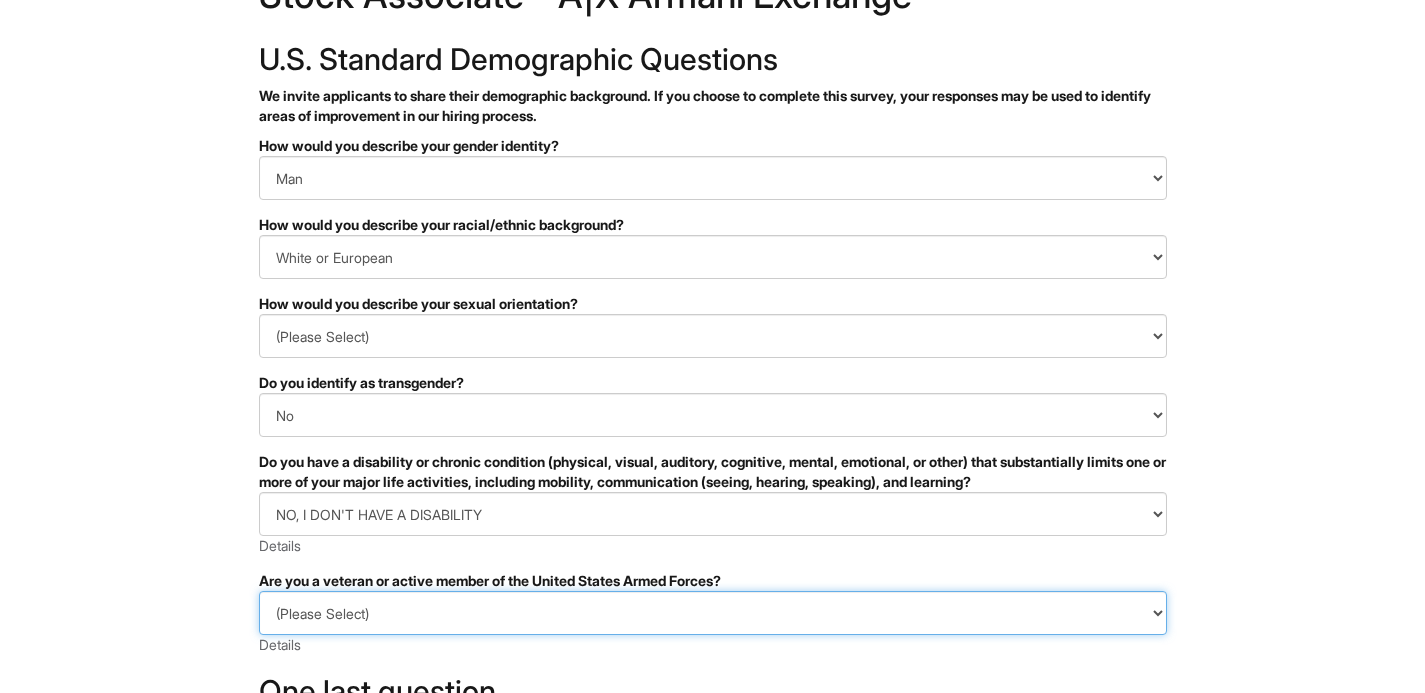 click on "(Please Select) I IDENTIFY AS ONE OR MORE OF THE CLASSIFICATIONS OF PROTECTED VETERANS LISTED I AM NOT A PROTECTED VETERAN I PREFER NOT TO ANSWER" at bounding box center (713, 613) 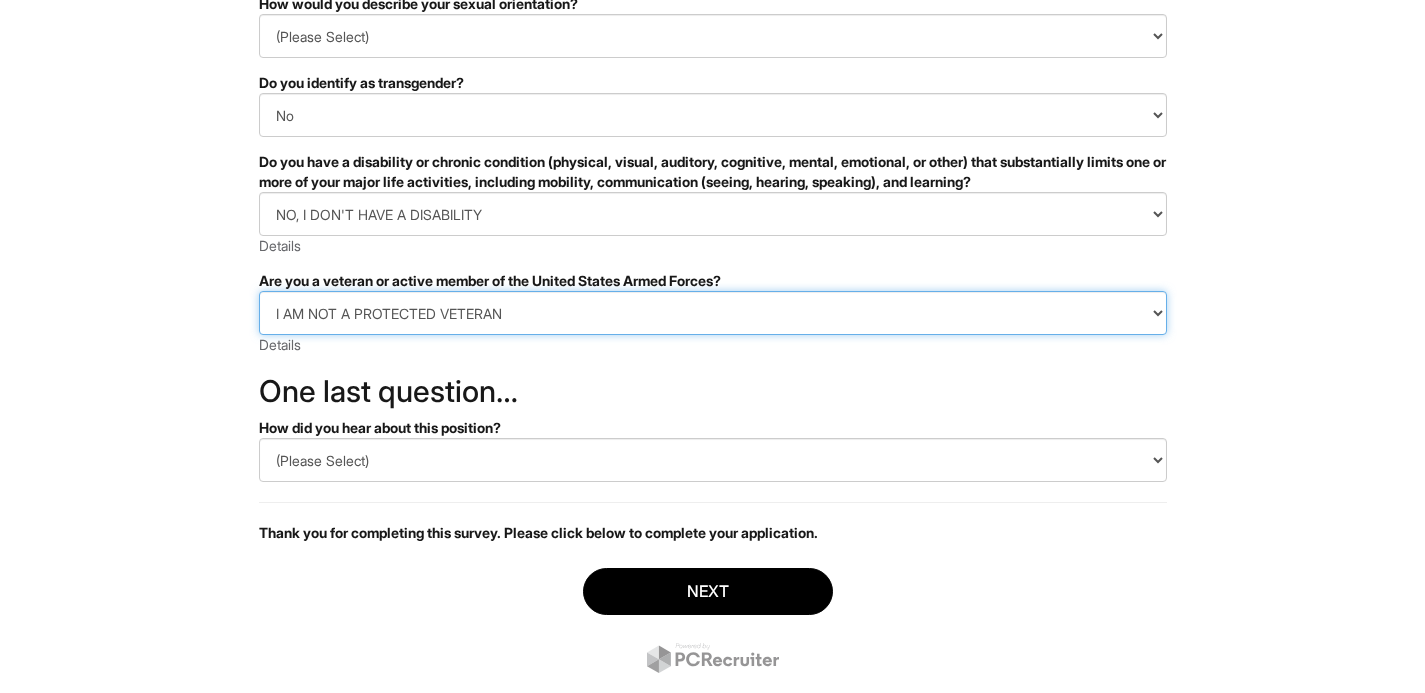 scroll, scrollTop: 433, scrollLeft: 0, axis: vertical 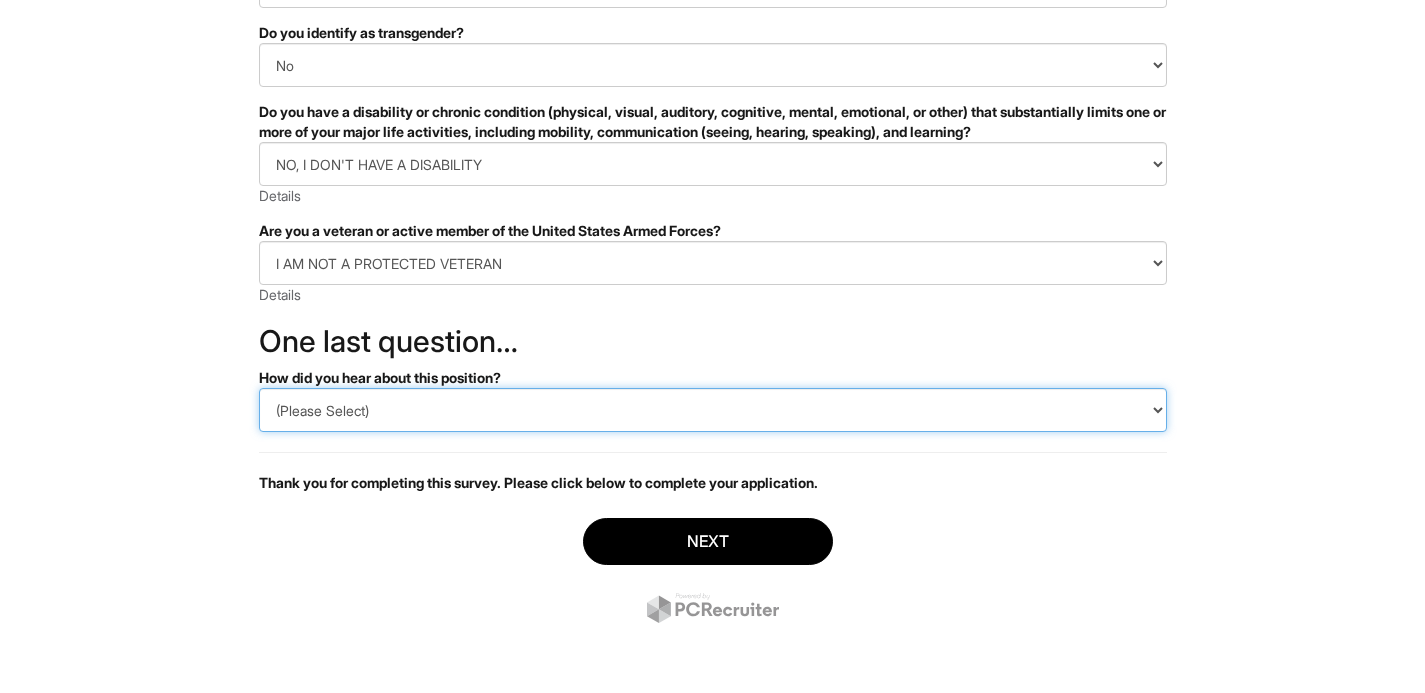 click on "(Please Select) CareerBuilder Indeed LinkedIn Monster Referral Other" at bounding box center (713, 410) 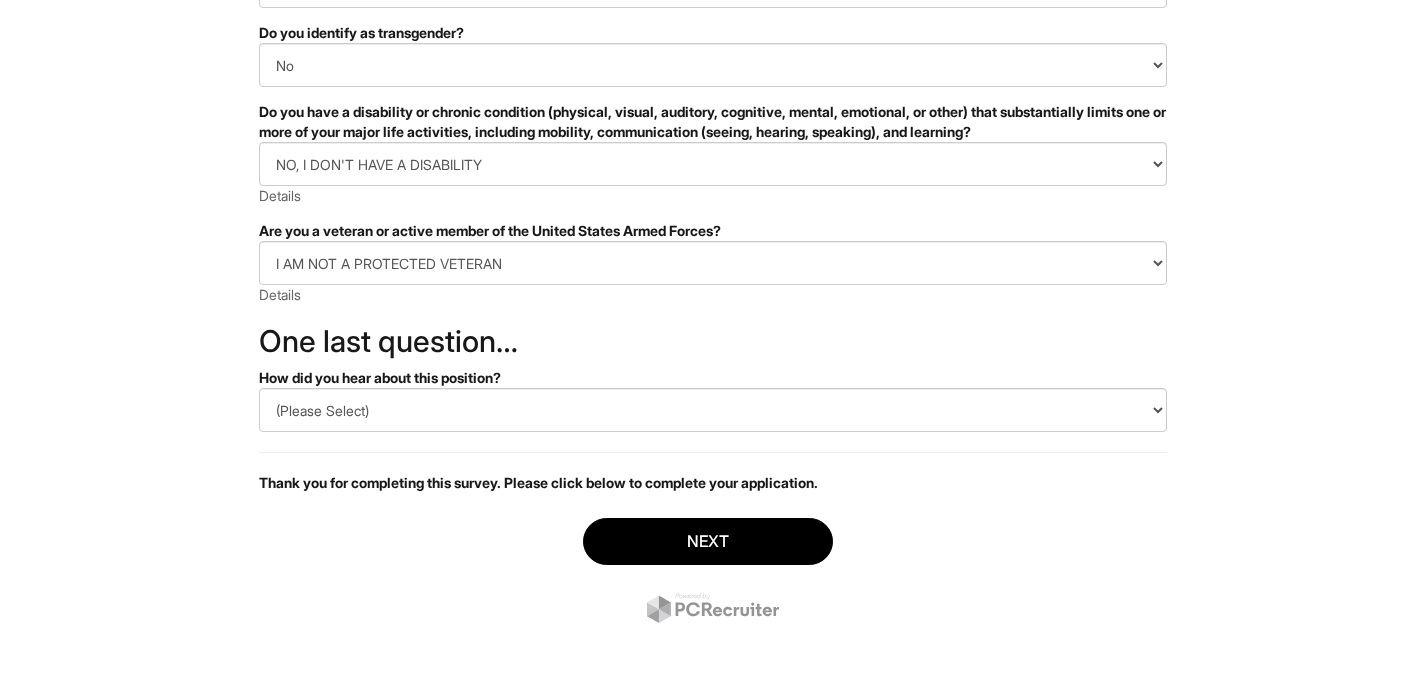 click on "PLEASE COMPLETE ALL REQUIRED FIELDS How would you describe your gender identity? (Please Select) Man Woman Non-binary I prefer to self-describe I don't wish to answer How would you describe your racial/ethnic background? (Please Select) Black or of African descent    East Asian    Hispanic, Latinx or of Spanish Origin    Indigenous, American Indian or Alaska Native    Middle Eastern or North African    Native Hawaiian or Pacific Islander    South Asian    Southeast Asian    White or European    I prefer to self-describe    I don't wish to answer How would you describe your sexual orientation? (Please Select) Asexual Bisexual and/or pansexual Gay Heterosexual Lesbian Queer I prefer to self-describe I don't wish to answer Do you identify as transgender? (Please Select) Yes No I prefer to self-describe I don't wish to answer (Please Select) YES, I HAVE A DISABILITY (or previously had a disability) NO, I DON'T HAVE A DISABILITY I DON'T WISH TO ANSWER Details (Please Select) I AM NOT A PROTECTED VETERAN Details" at bounding box center [713, 214] 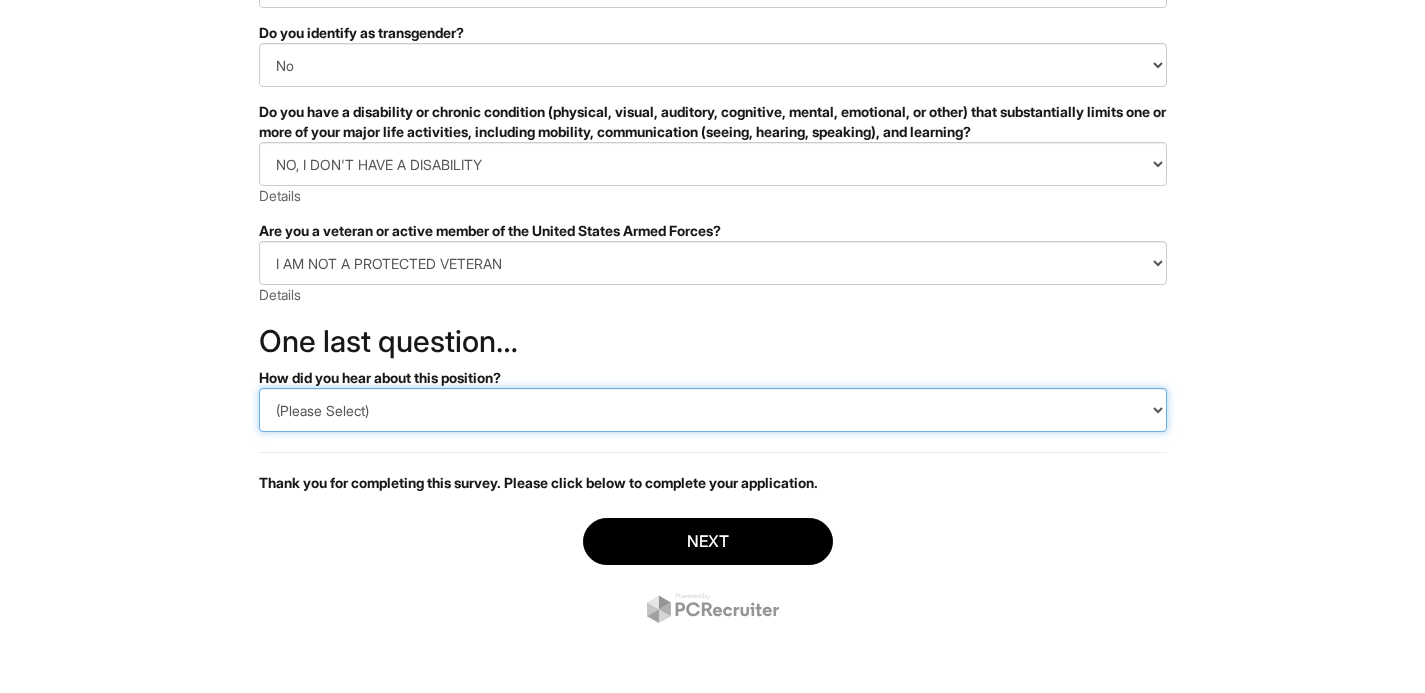 click on "(Please Select) CareerBuilder Indeed LinkedIn Monster Referral Other" at bounding box center [713, 410] 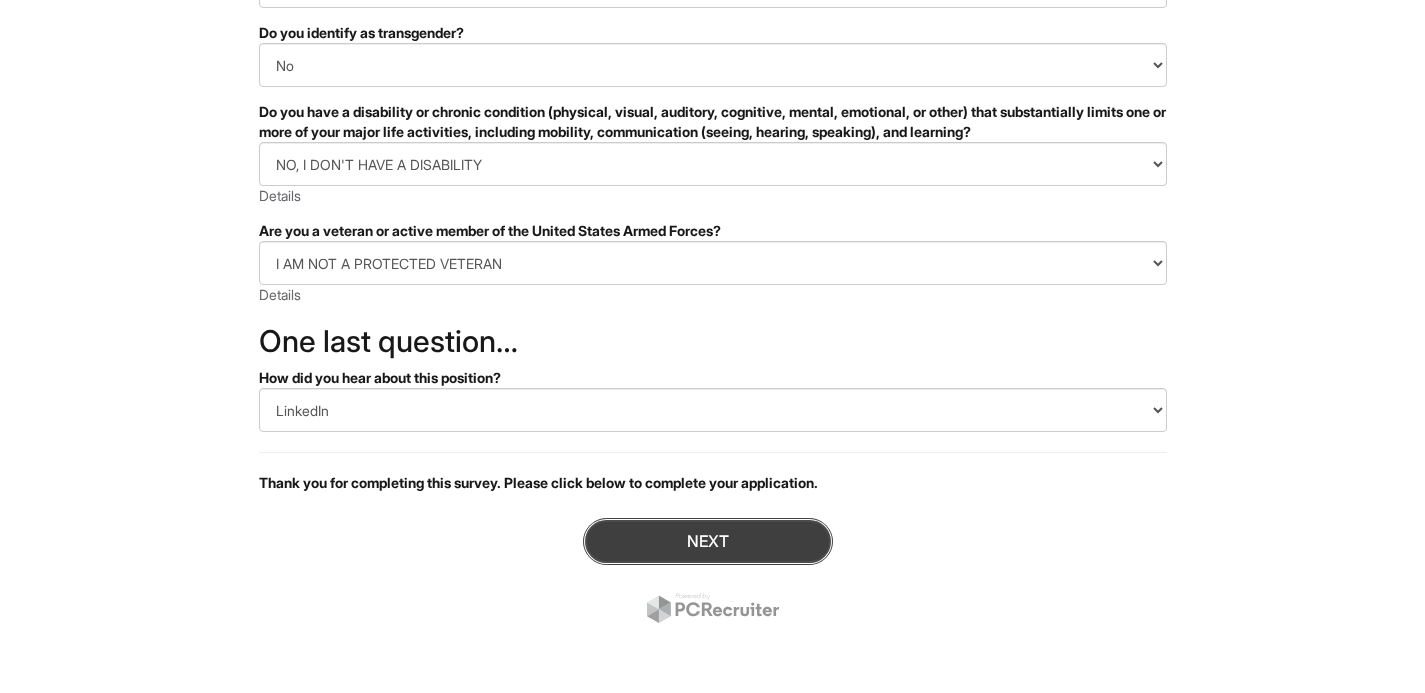 click on "Next" at bounding box center [708, 541] 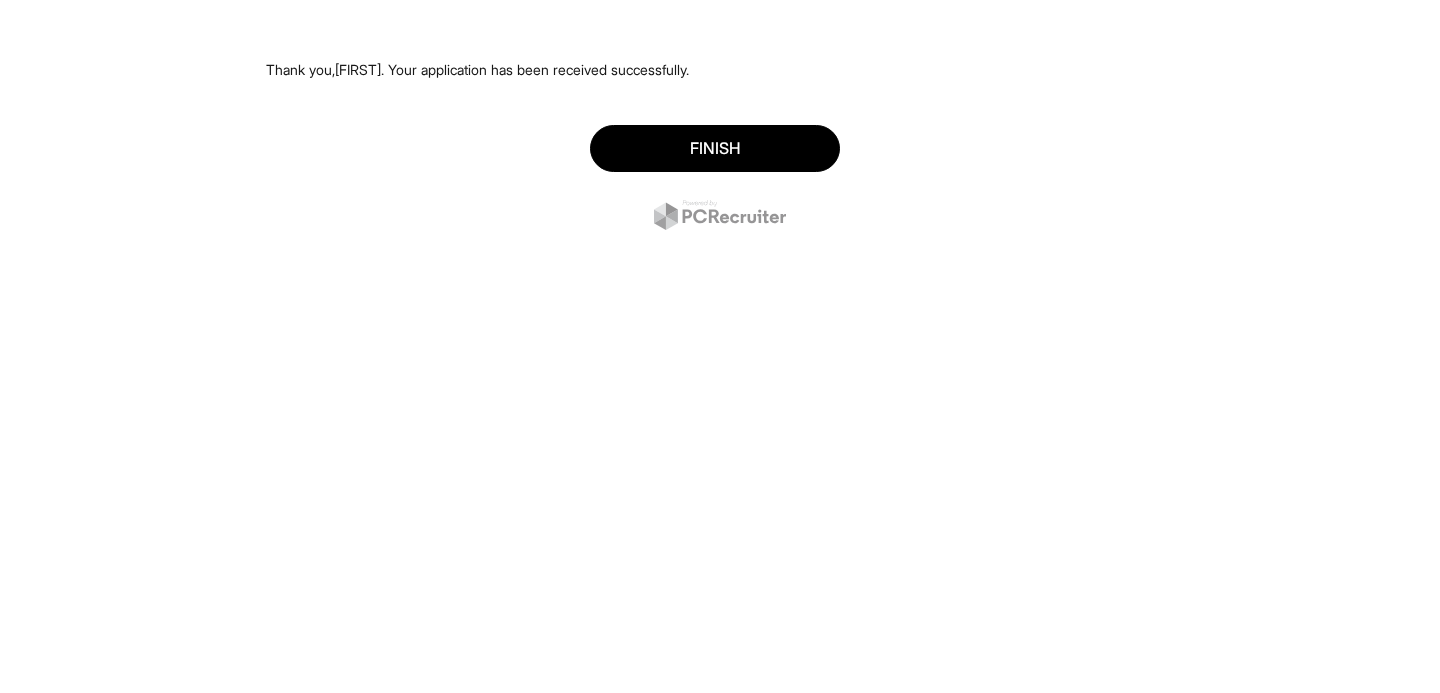 scroll, scrollTop: 0, scrollLeft: 0, axis: both 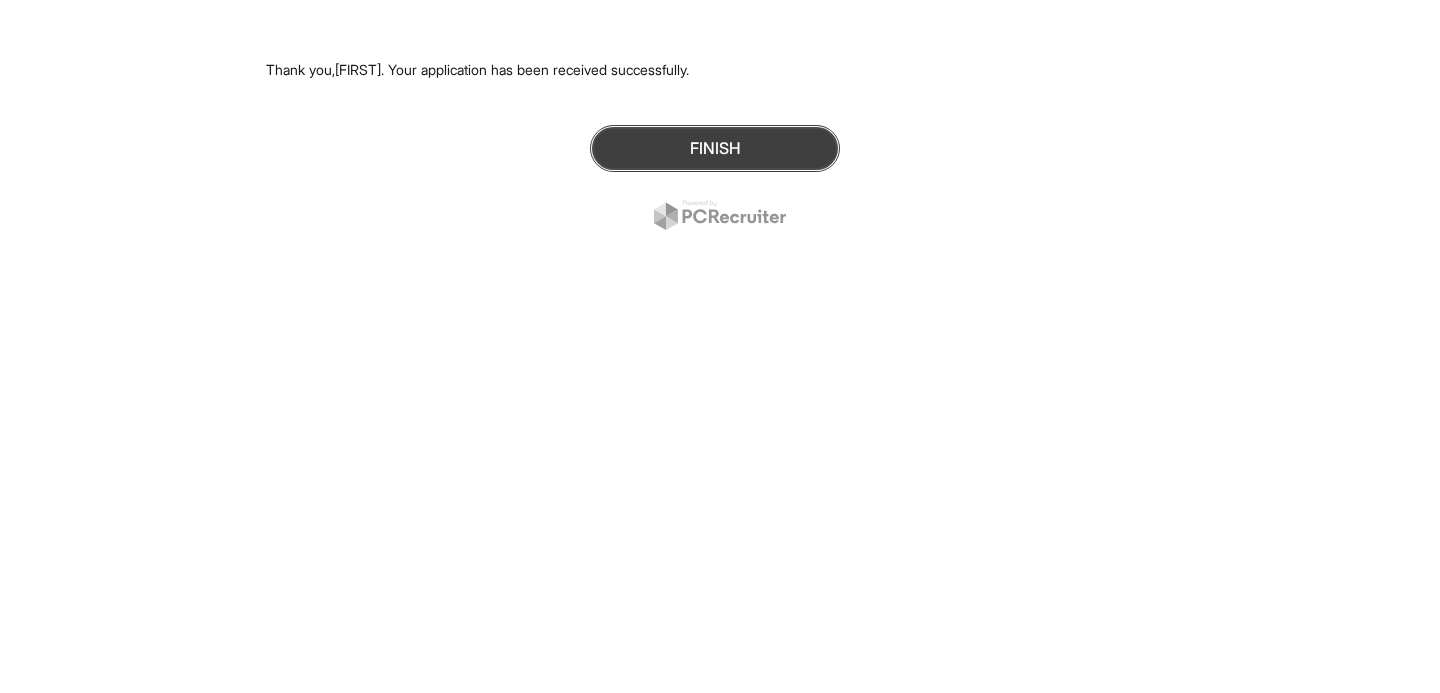 click on "Finish" at bounding box center [715, 148] 